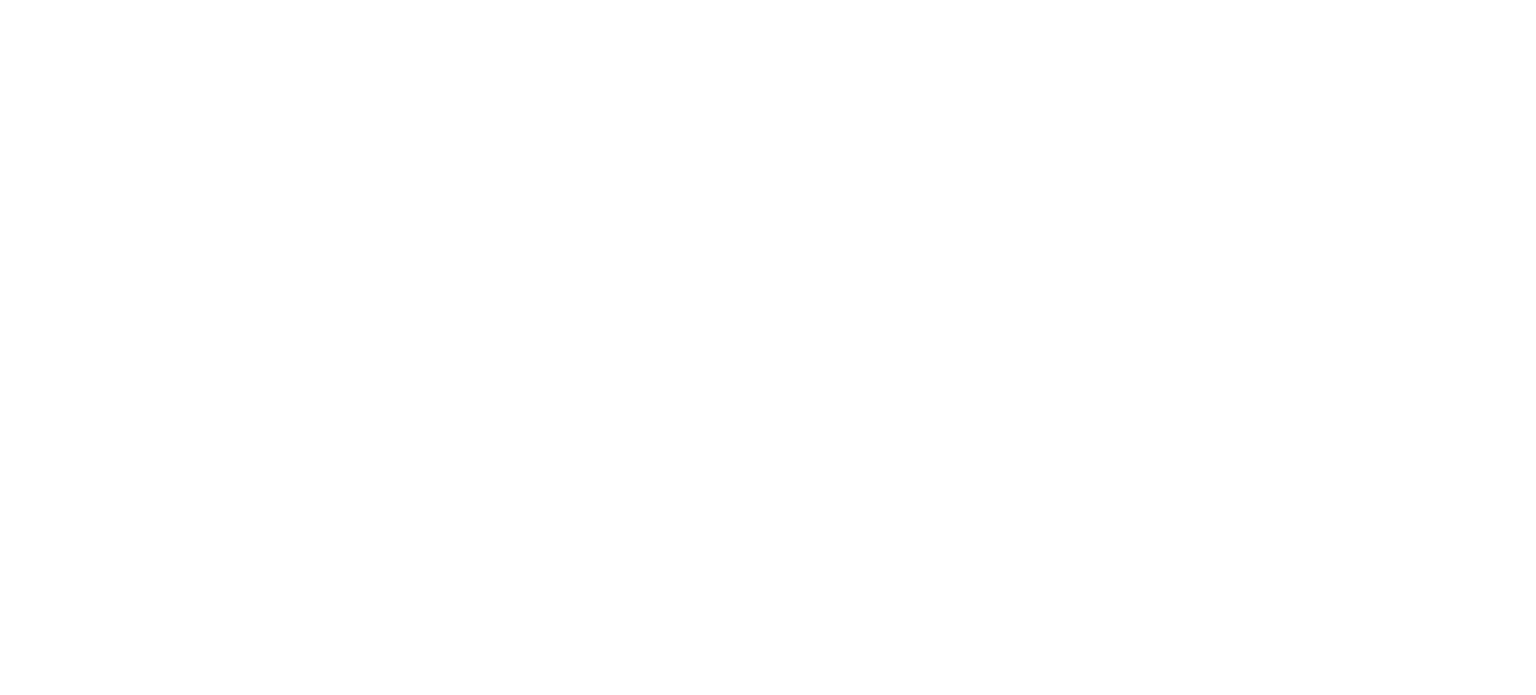 scroll, scrollTop: 0, scrollLeft: 0, axis: both 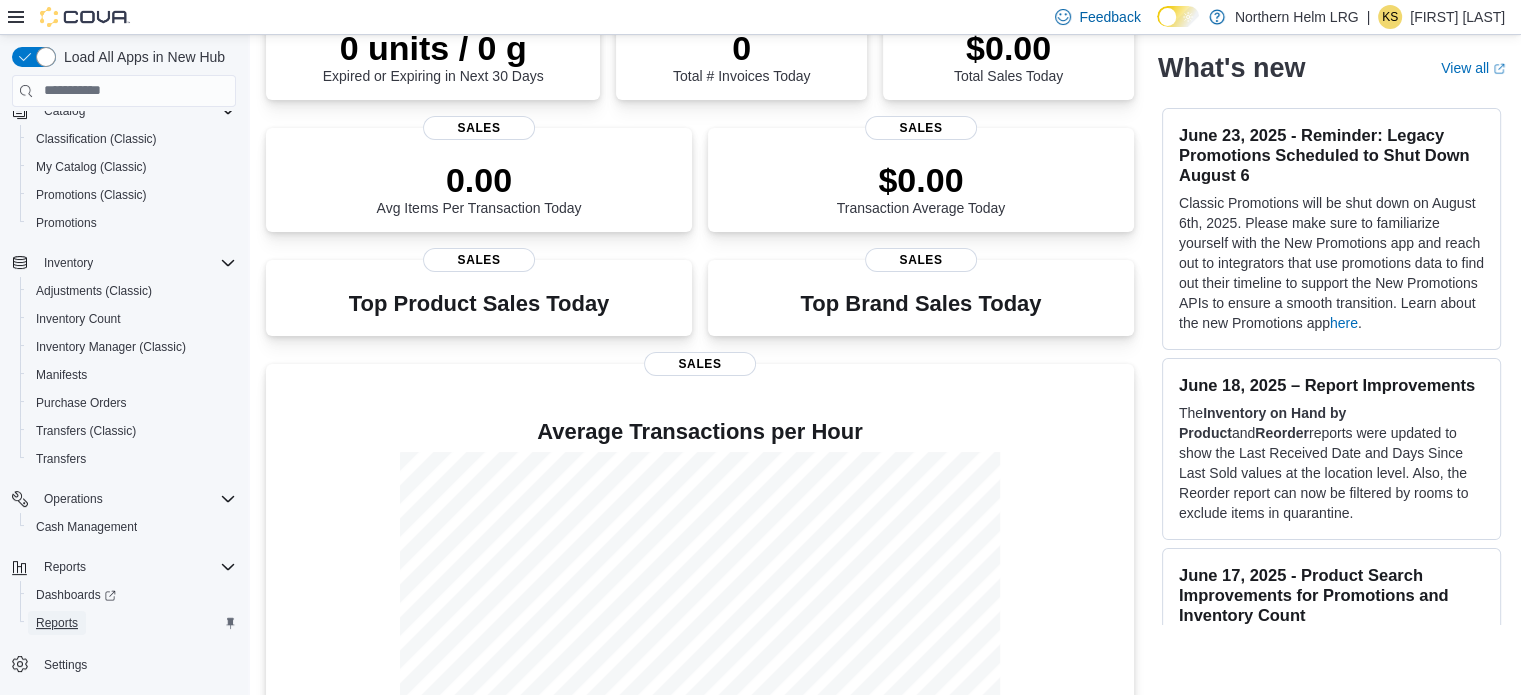 click on "Reports" at bounding box center [57, 623] 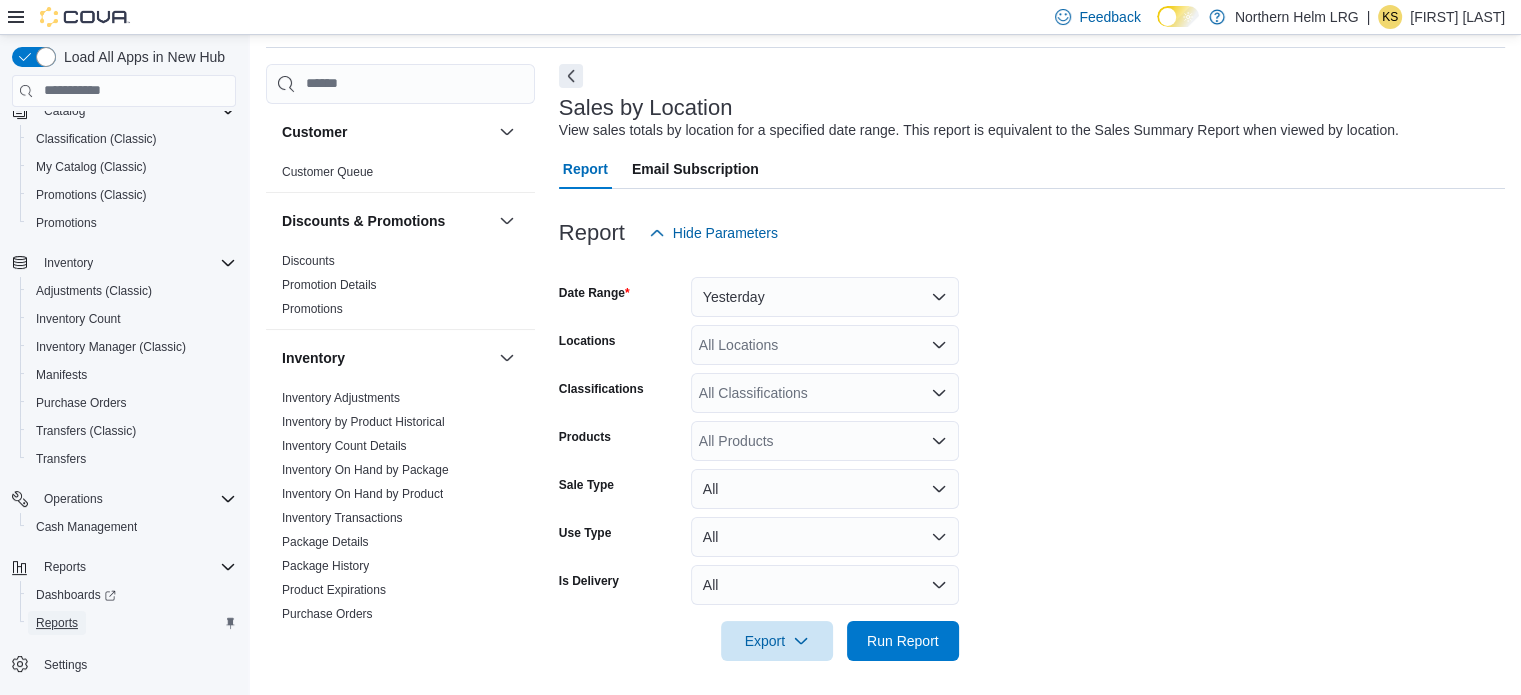scroll, scrollTop: 73, scrollLeft: 0, axis: vertical 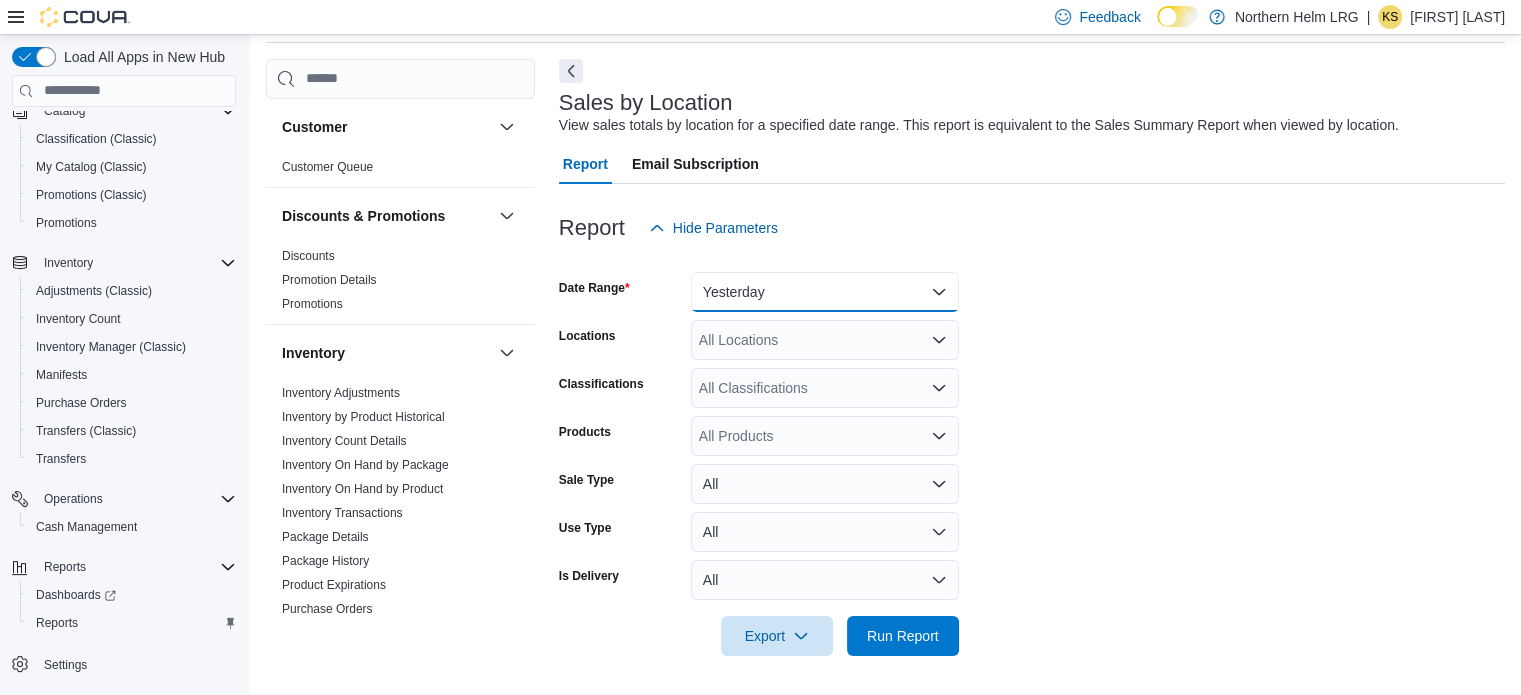 click on "Yesterday" at bounding box center [825, 292] 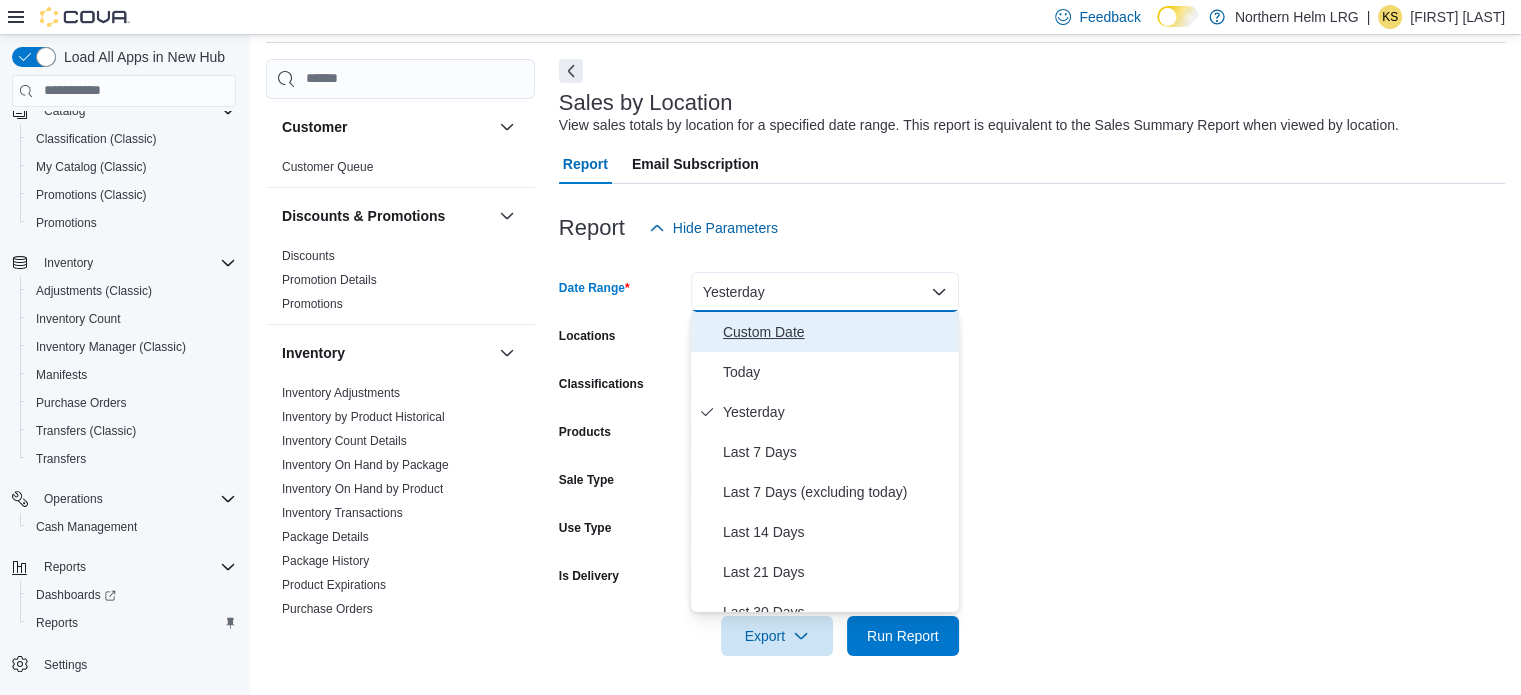 click on "Custom Date" at bounding box center [837, 332] 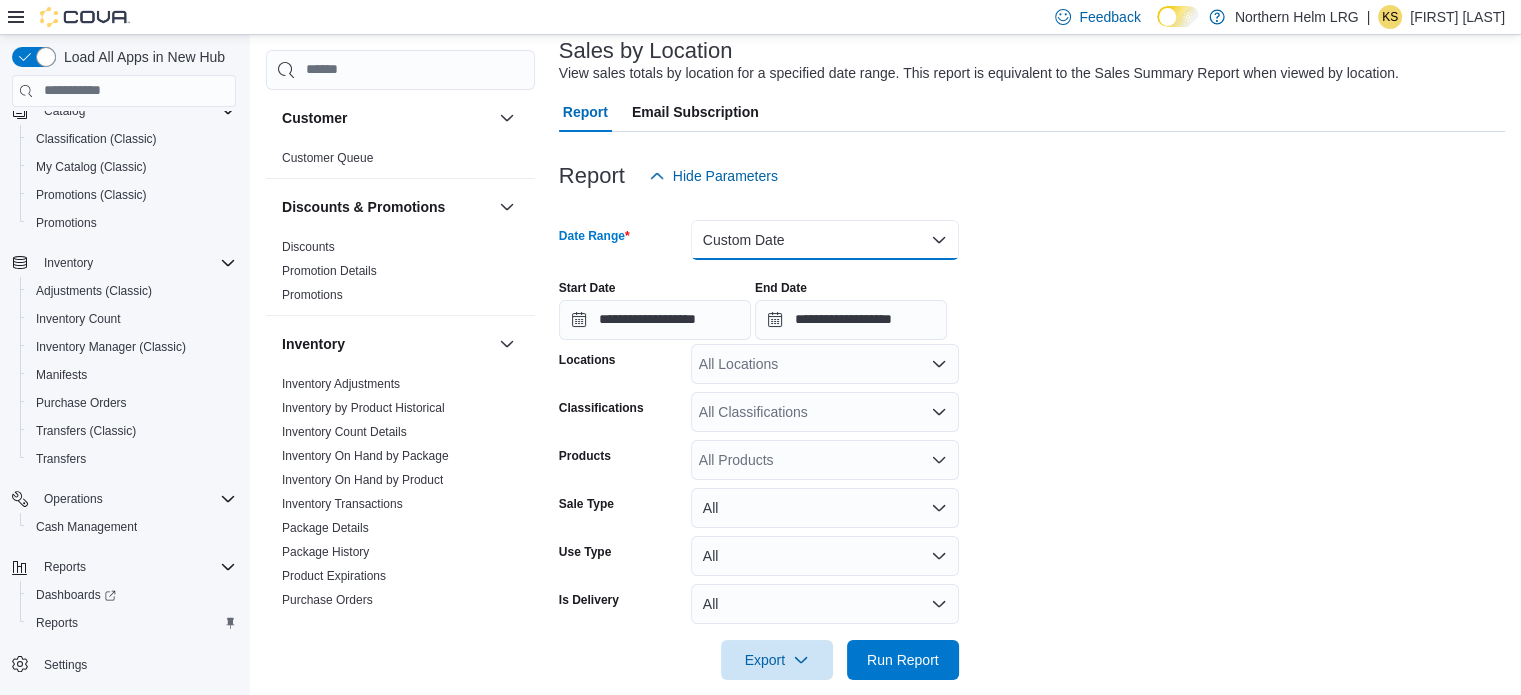 scroll, scrollTop: 149, scrollLeft: 0, axis: vertical 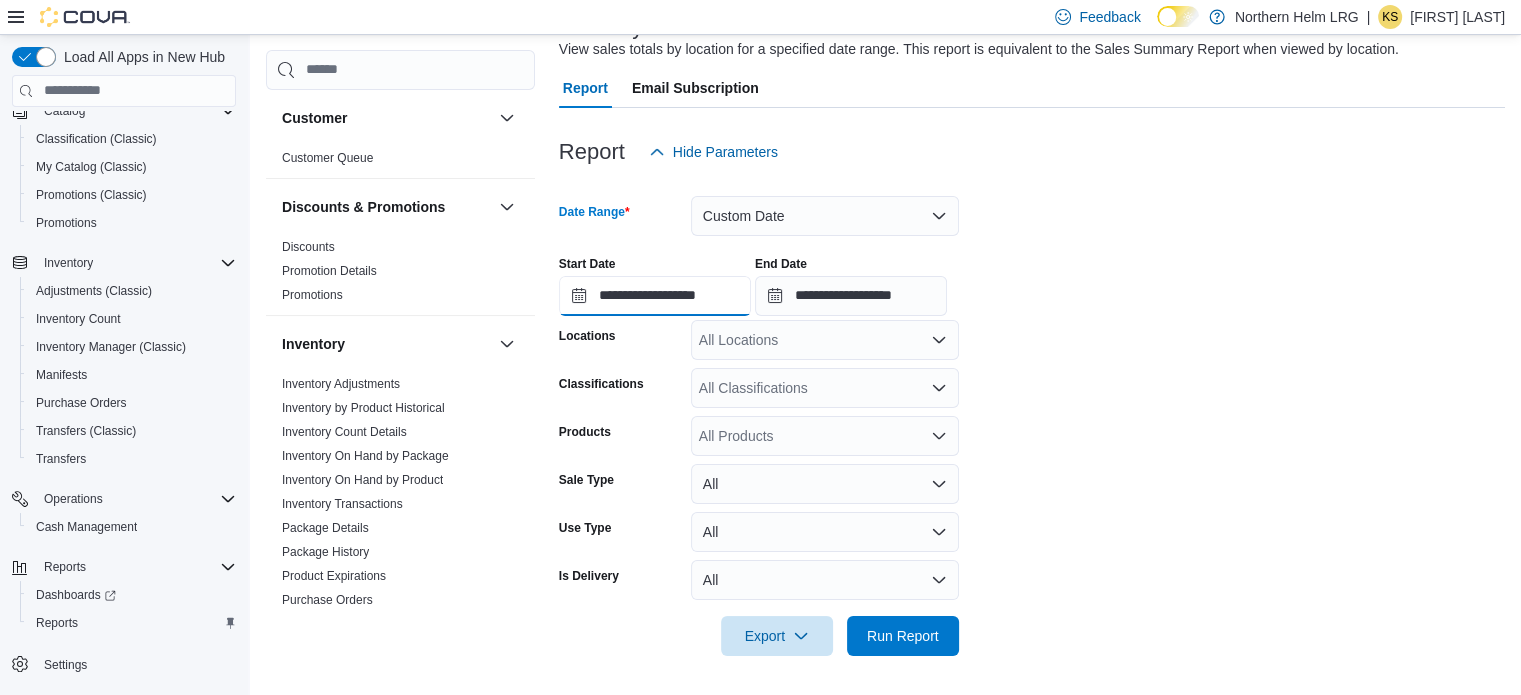 click on "**********" at bounding box center [655, 296] 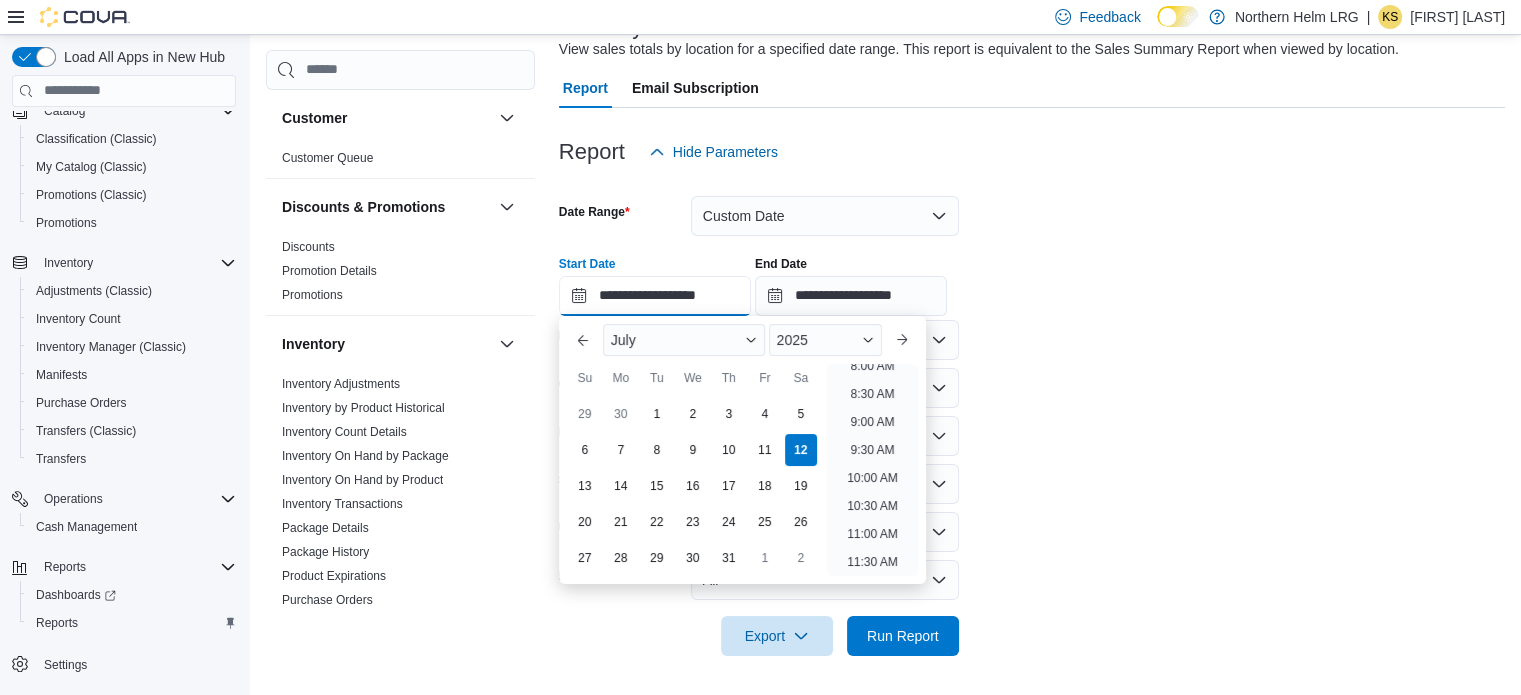 scroll, scrollTop: 62, scrollLeft: 0, axis: vertical 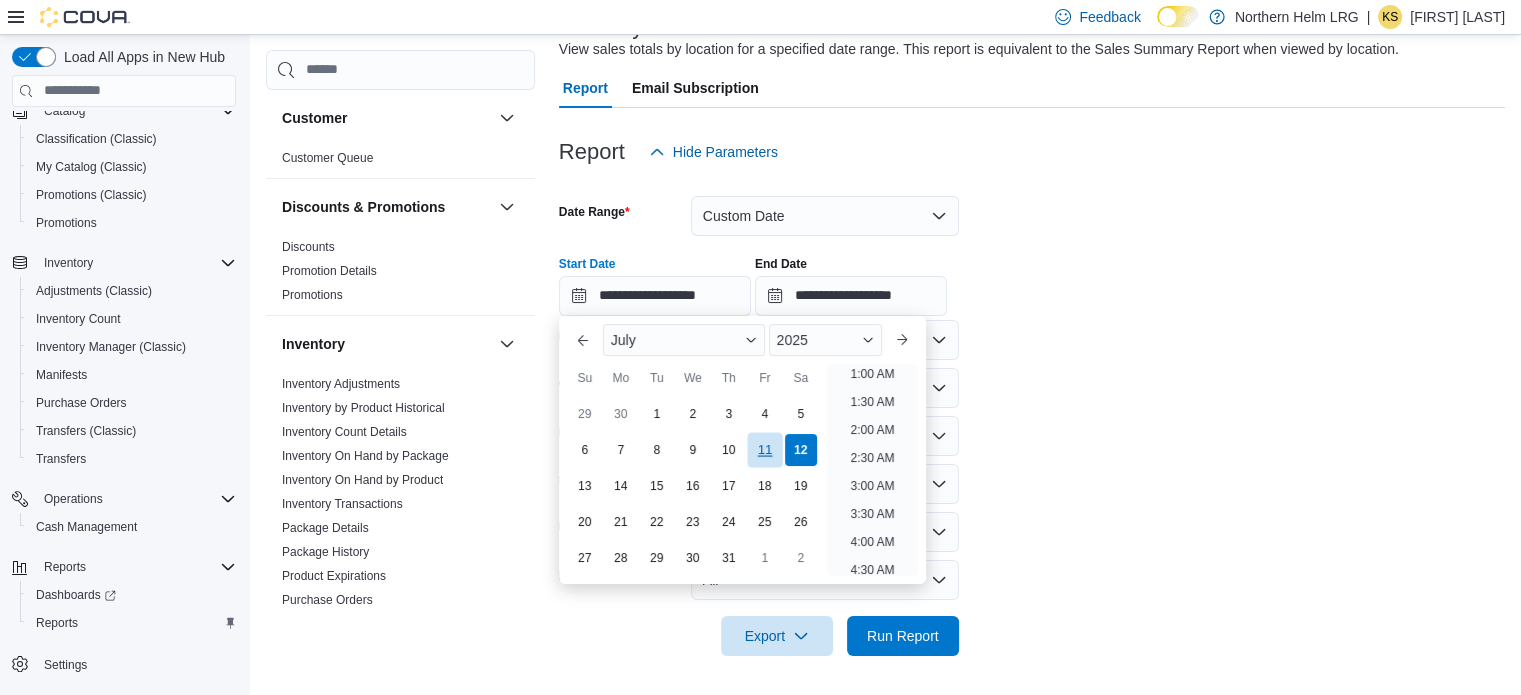 click on "11" at bounding box center [764, 449] 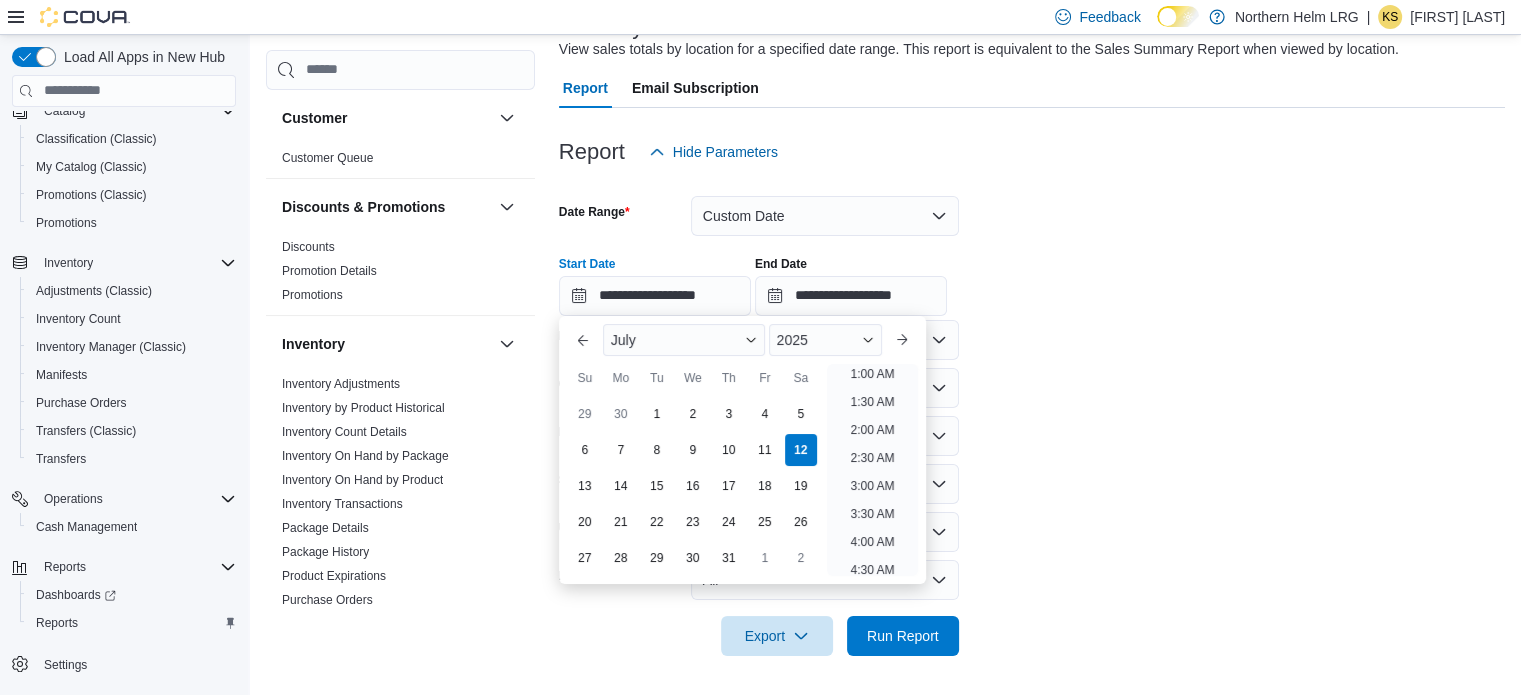 scroll, scrollTop: 4, scrollLeft: 0, axis: vertical 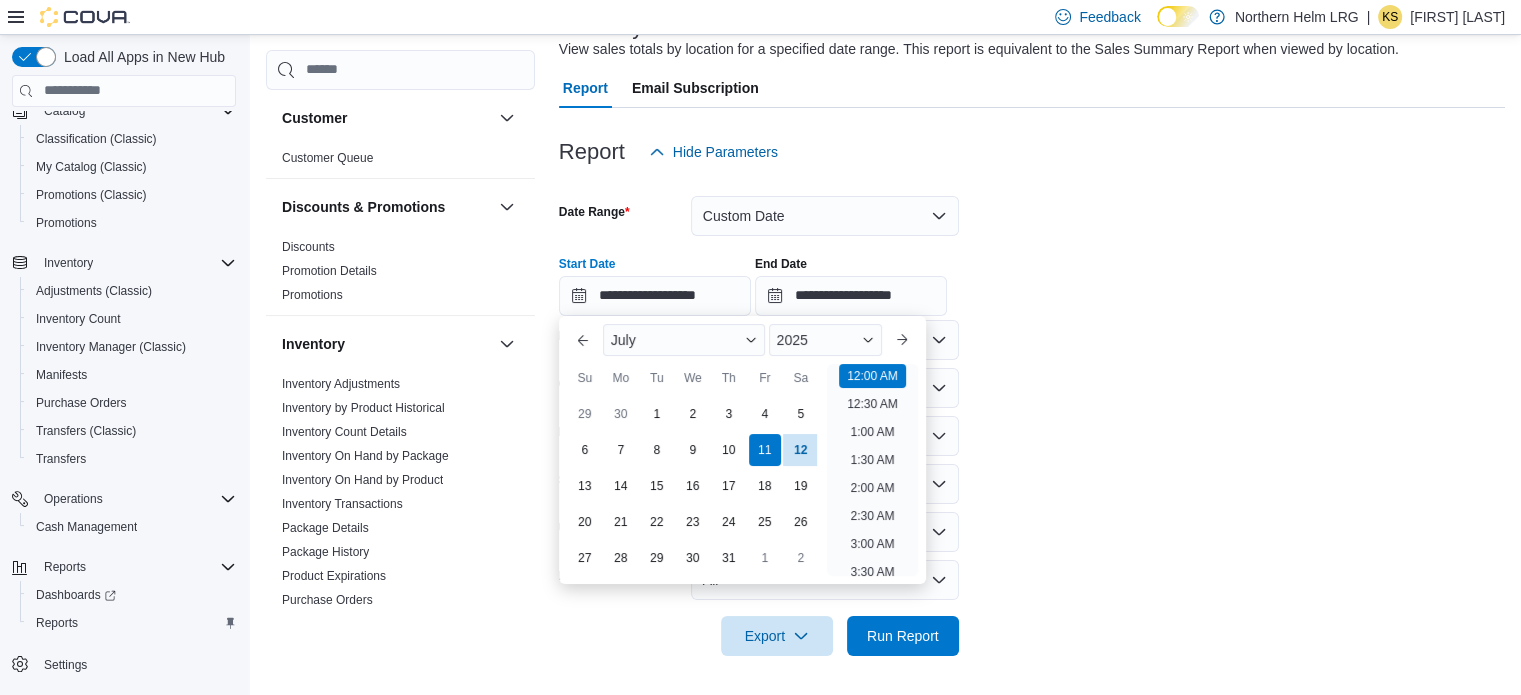 drag, startPoint x: 1109, startPoint y: 365, endPoint x: 1008, endPoint y: 362, distance: 101.04455 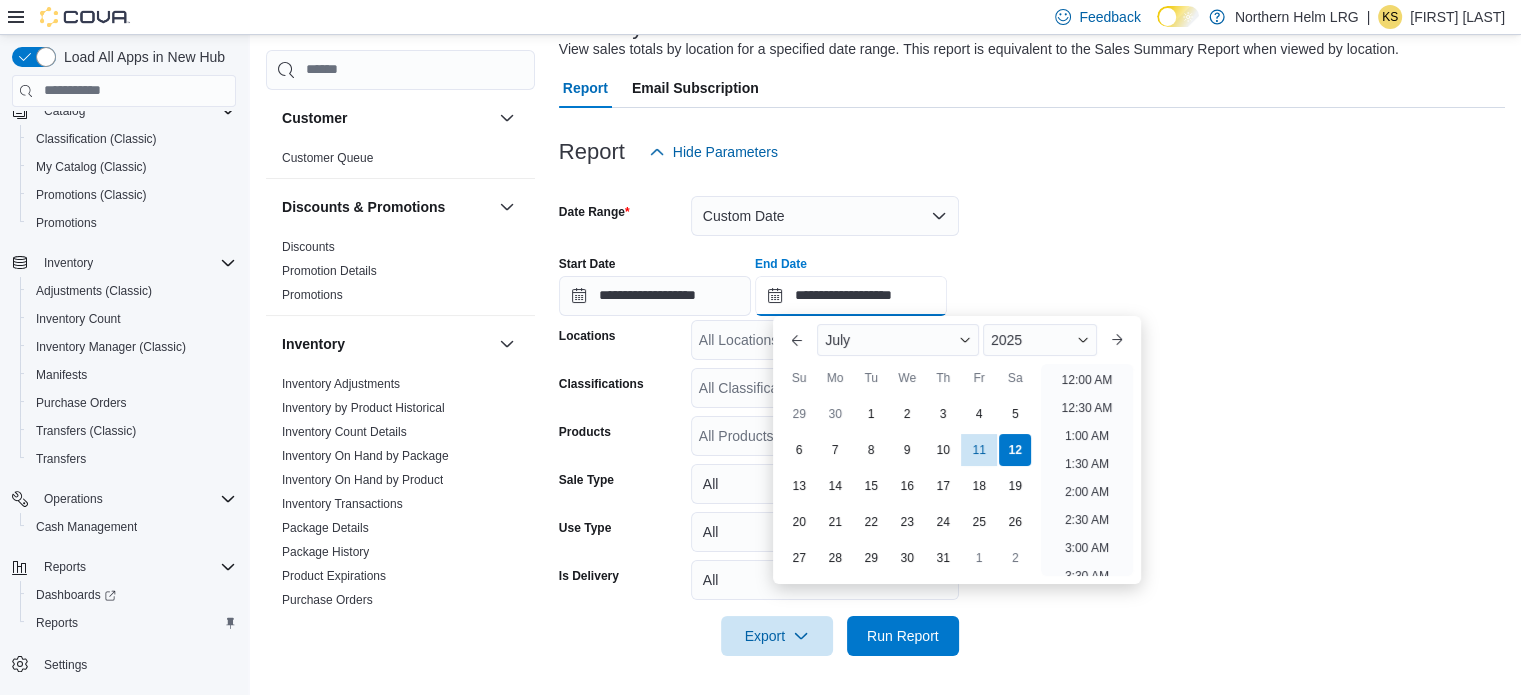 click on "**********" at bounding box center [851, 296] 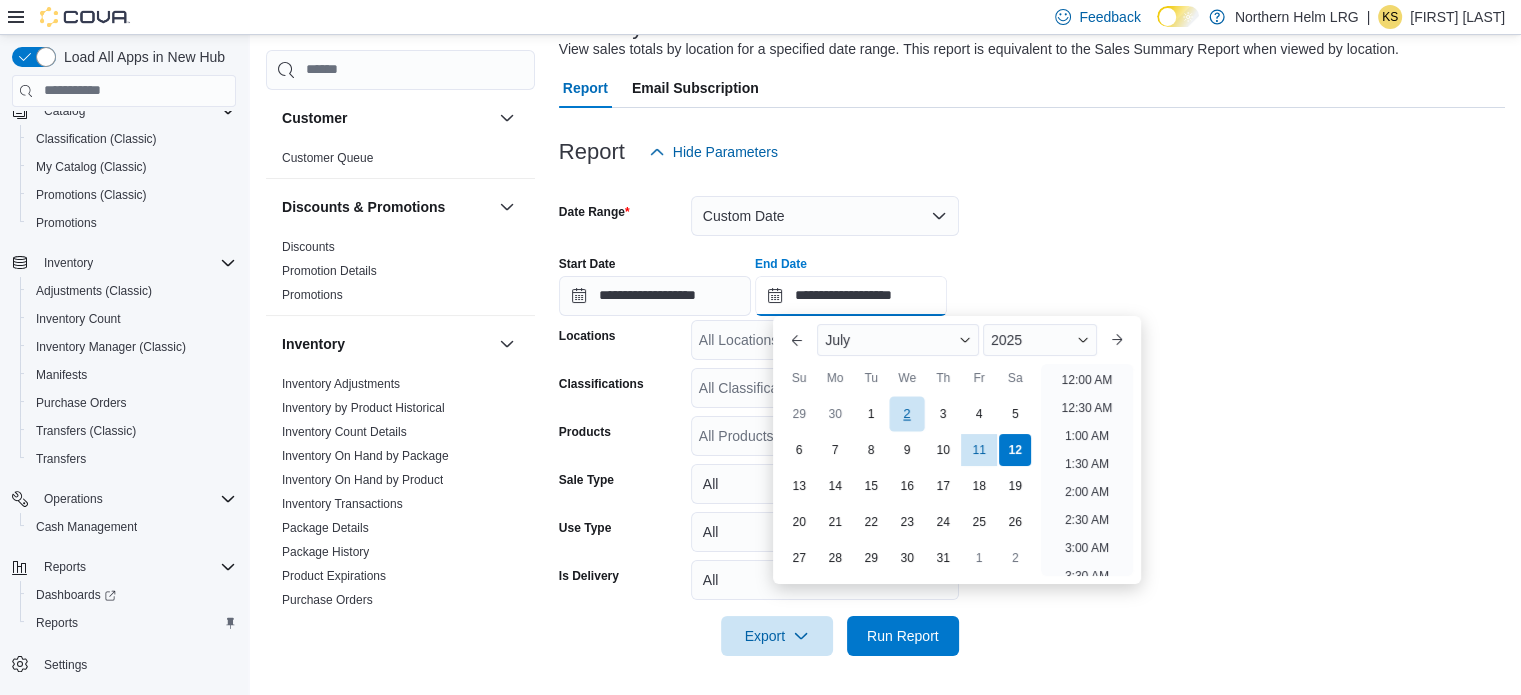 scroll, scrollTop: 1136, scrollLeft: 0, axis: vertical 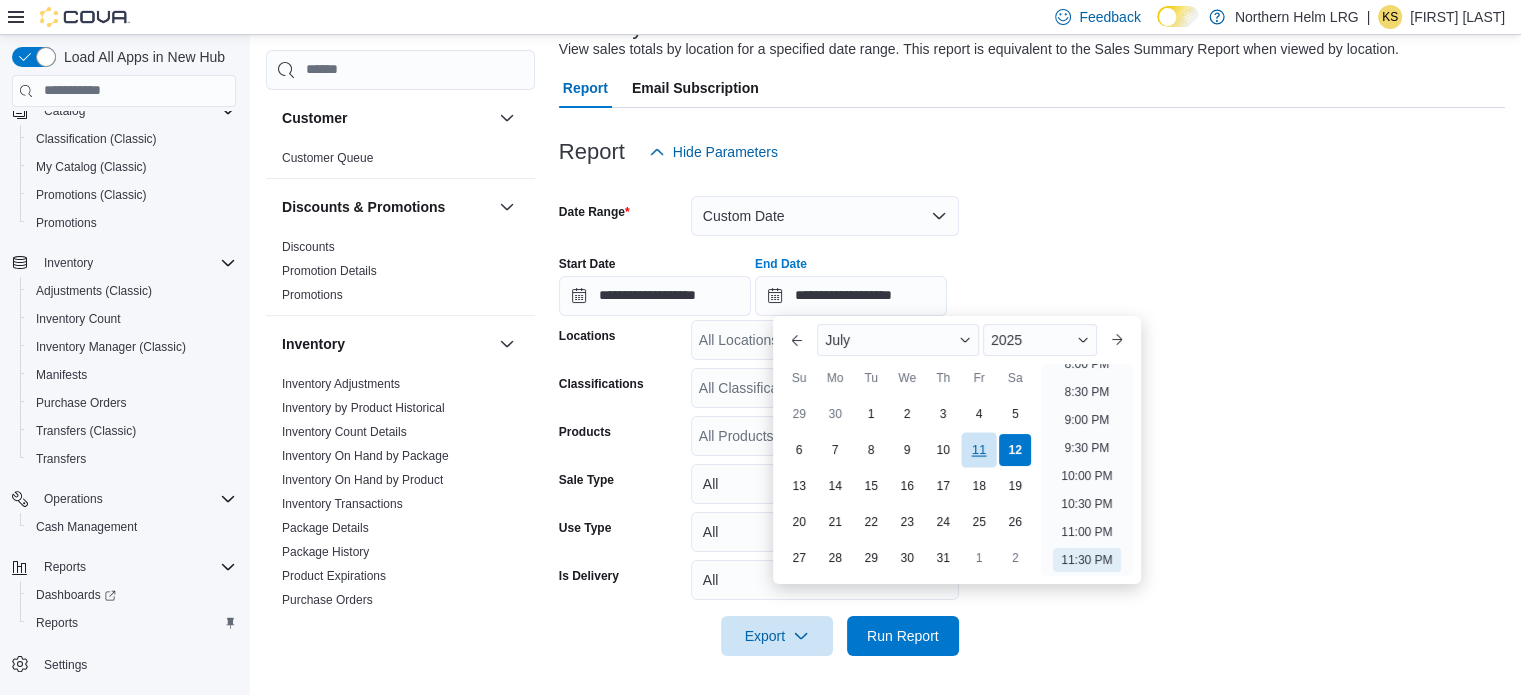 click on "11" at bounding box center [979, 449] 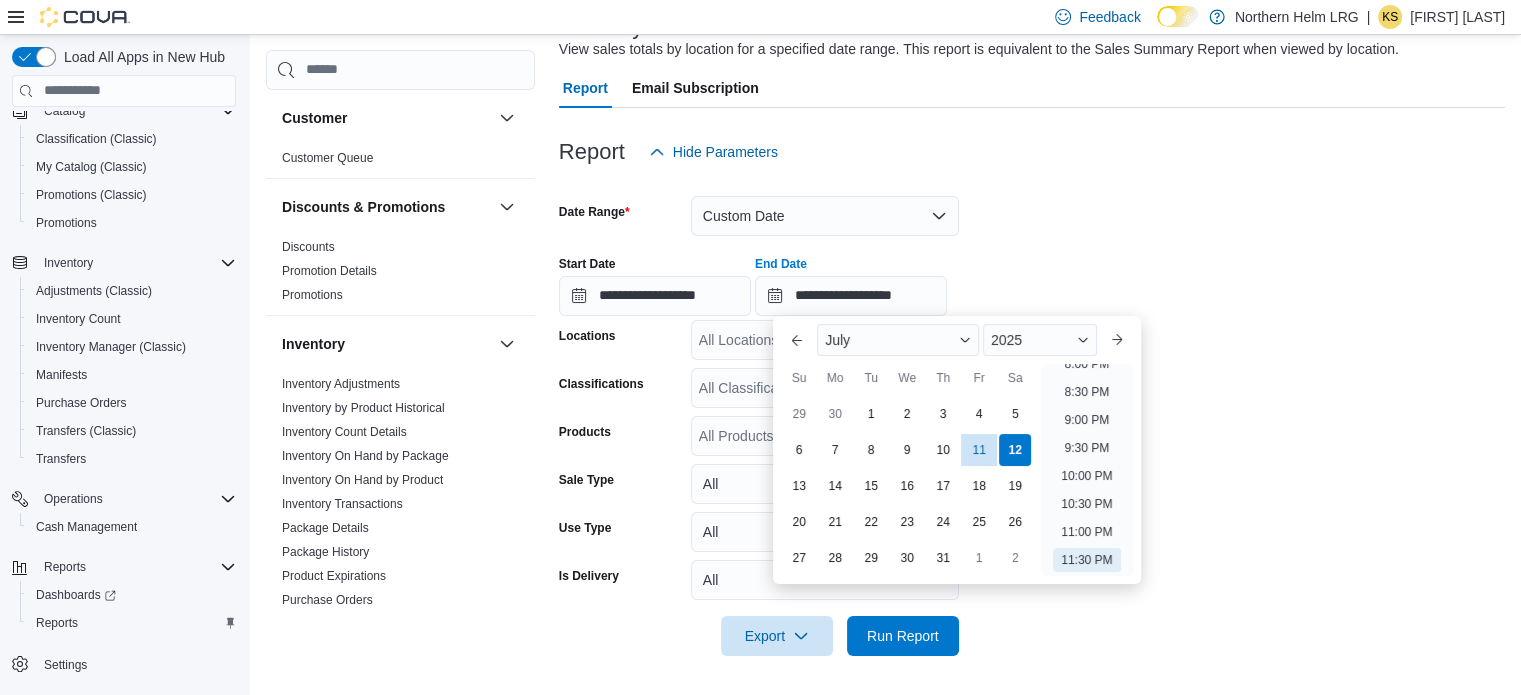type on "**********" 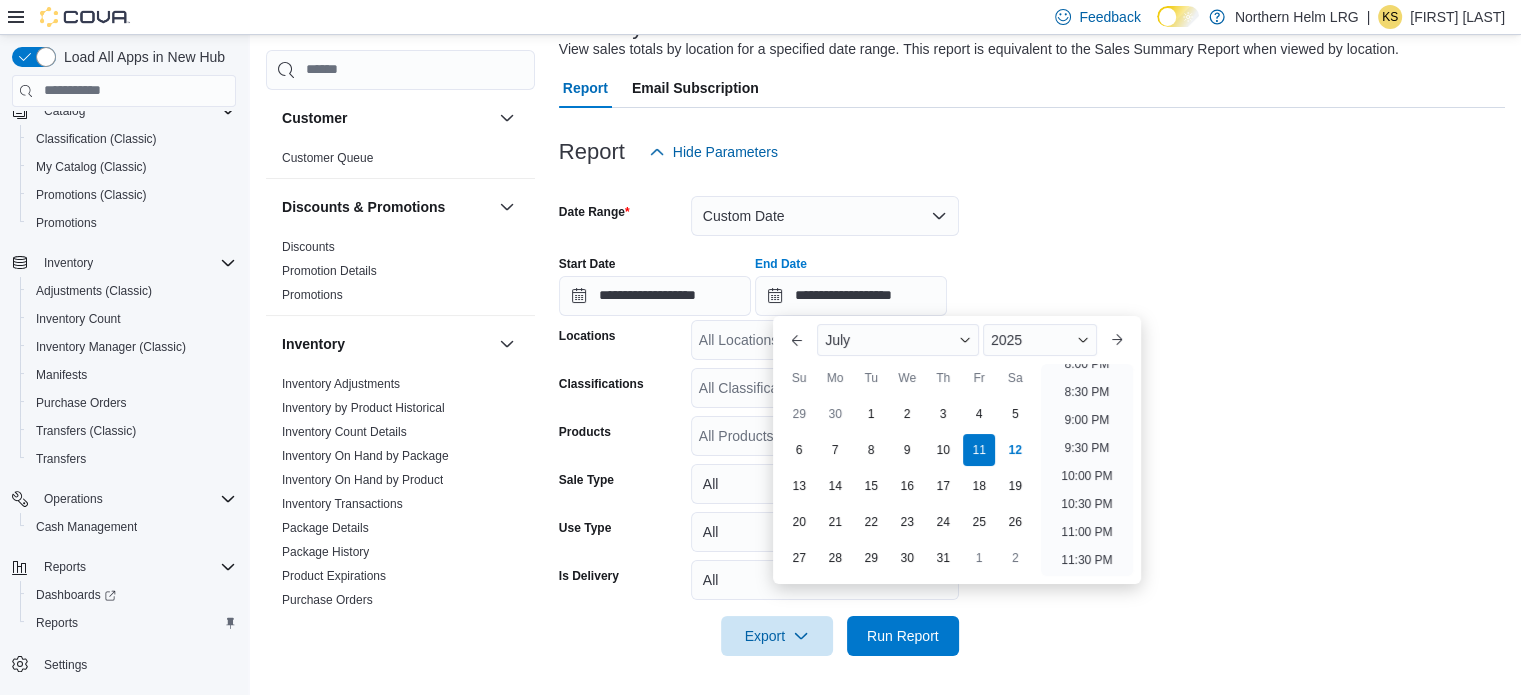 click on "**********" at bounding box center (1032, 414) 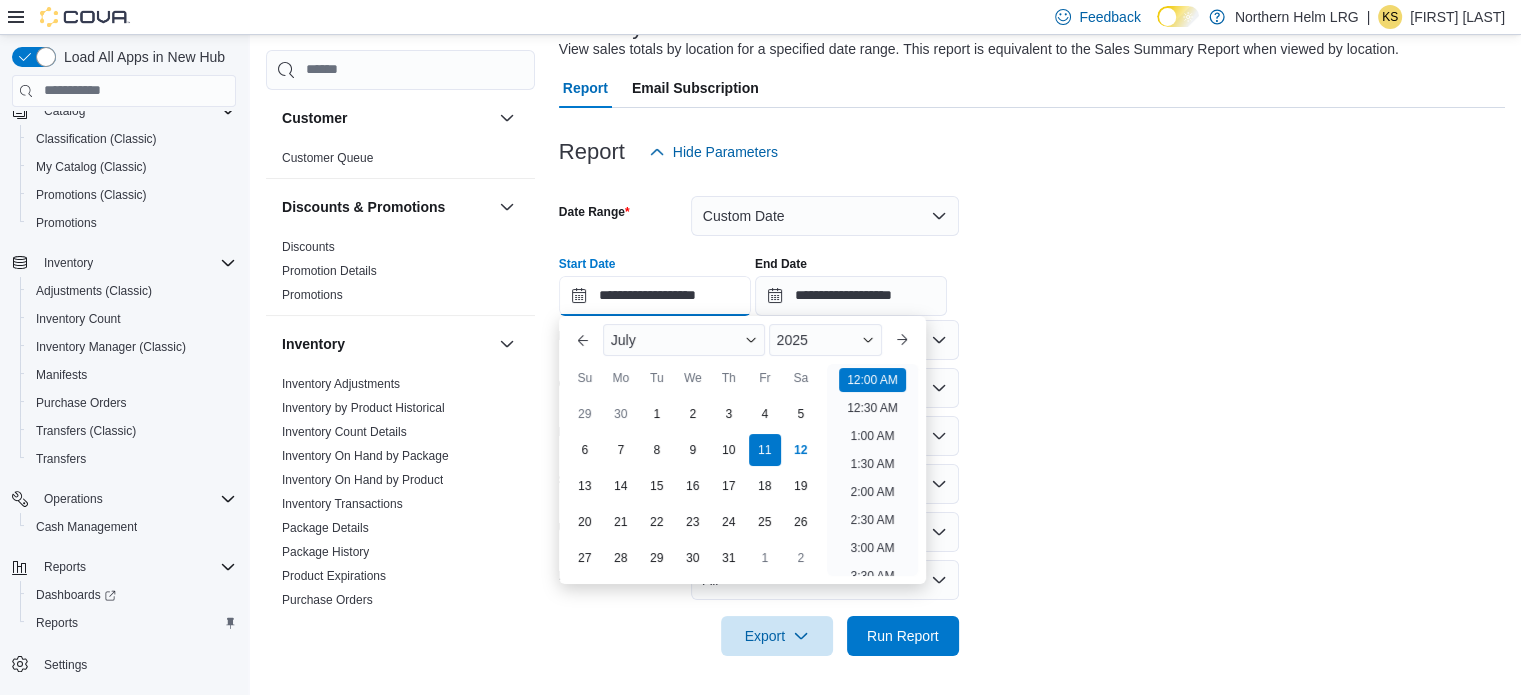 click on "**********" at bounding box center [655, 296] 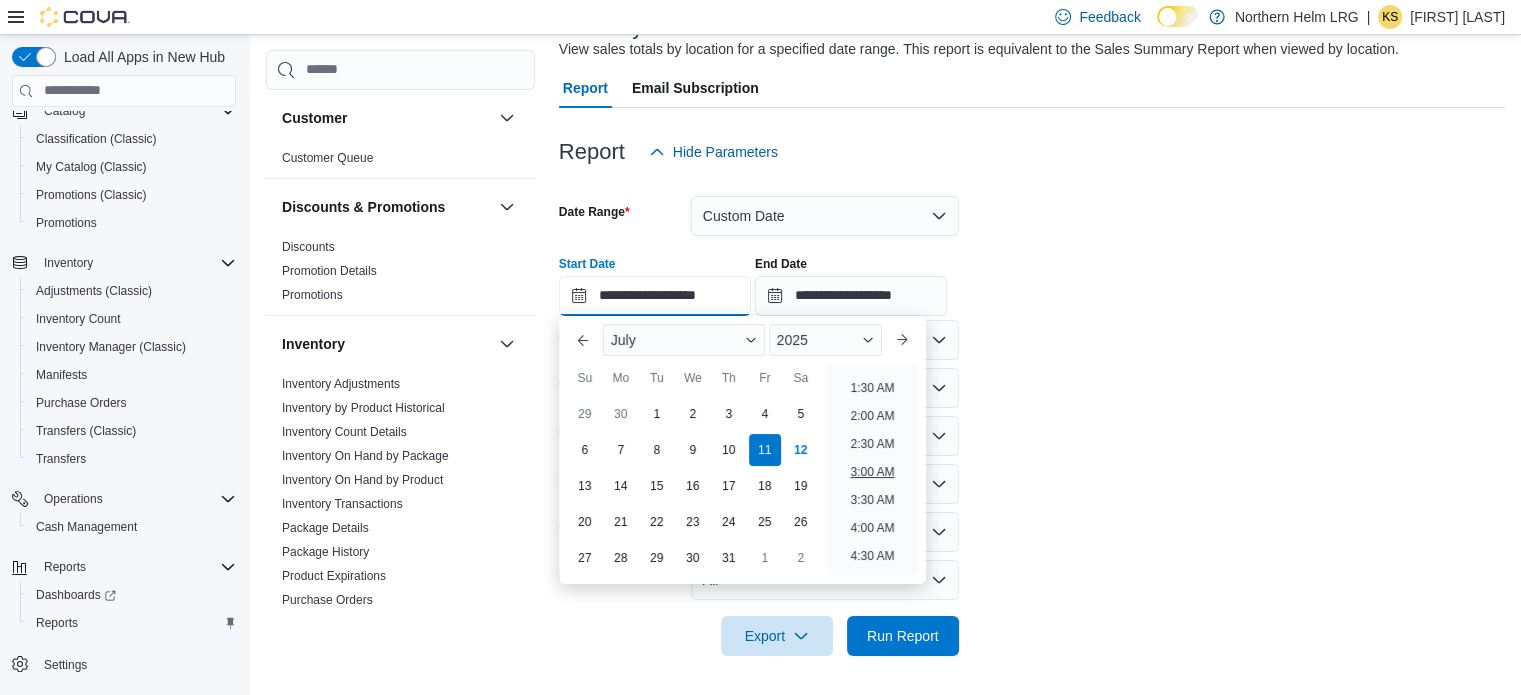 scroll, scrollTop: 0, scrollLeft: 0, axis: both 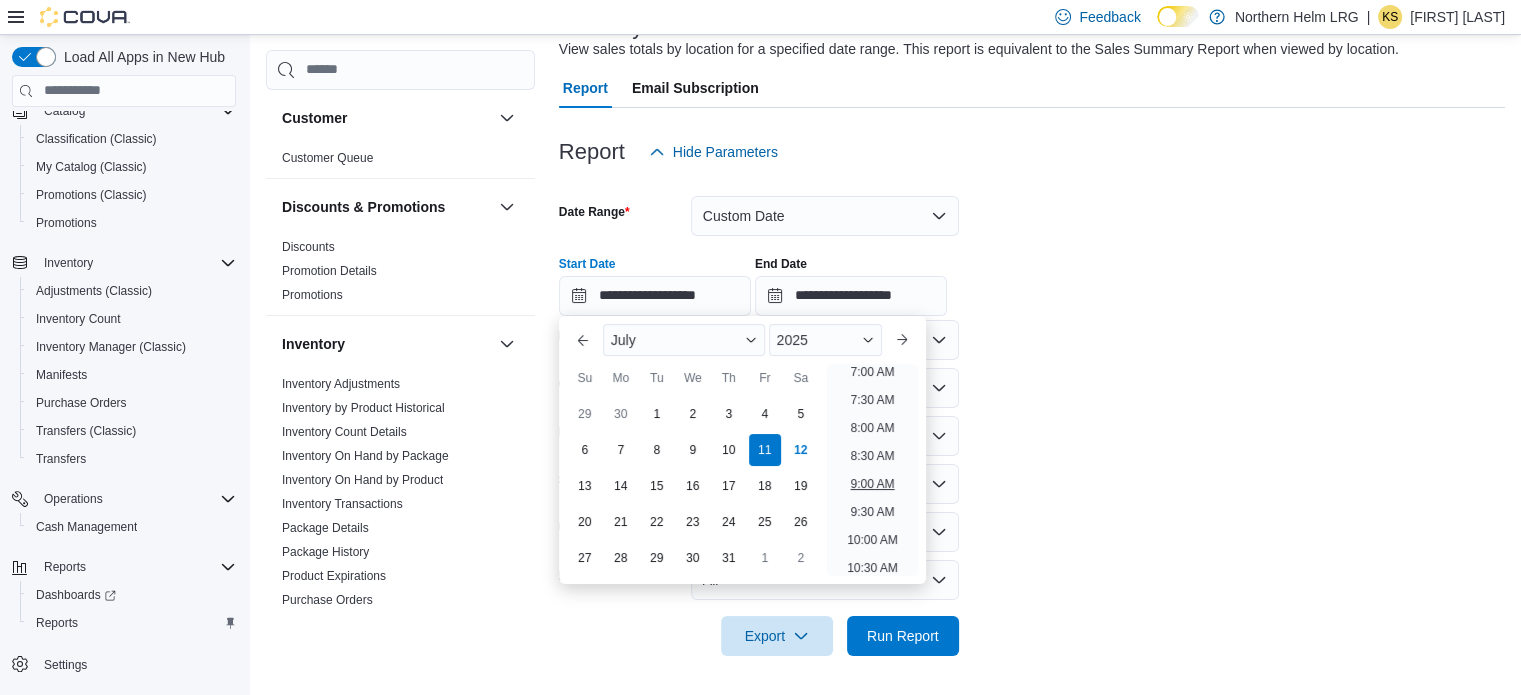 click on "9:00 AM" at bounding box center [872, 484] 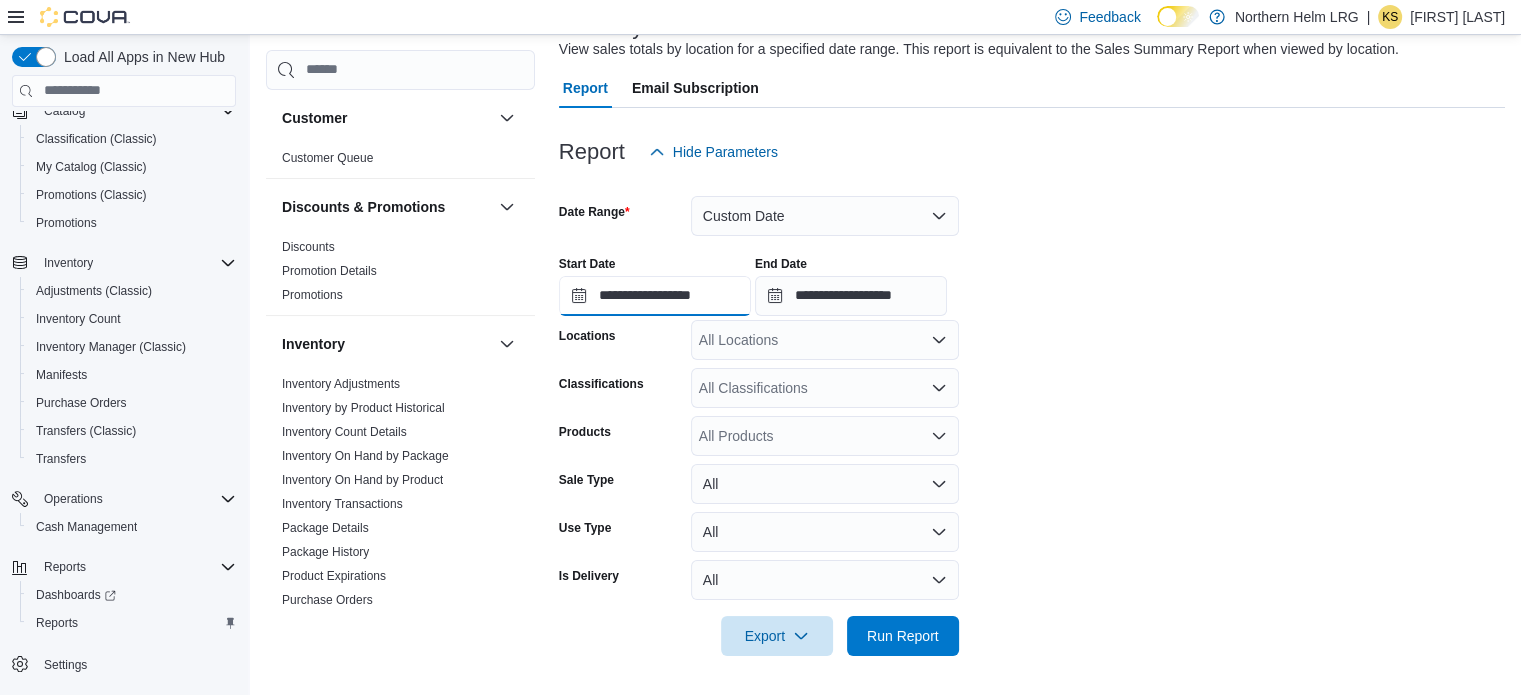 click on "**********" at bounding box center (655, 296) 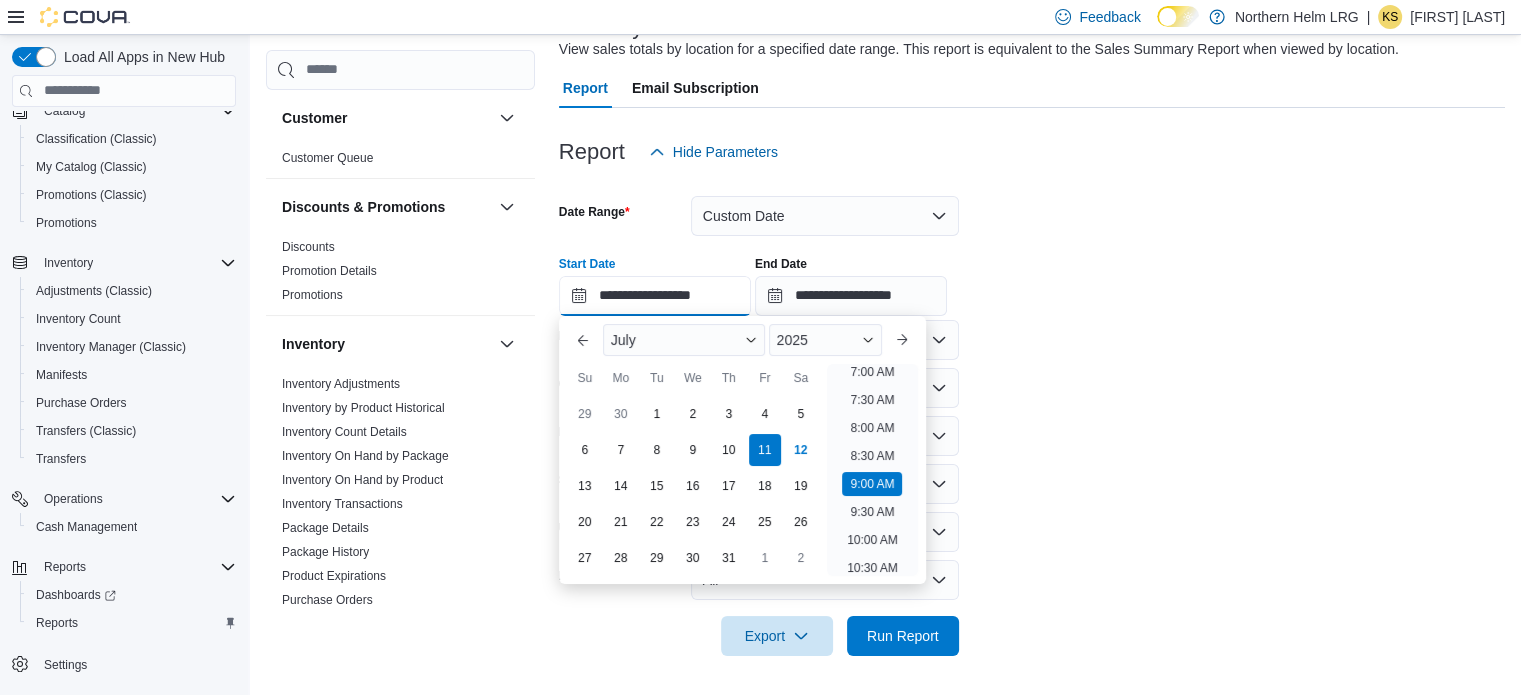 scroll, scrollTop: 366, scrollLeft: 0, axis: vertical 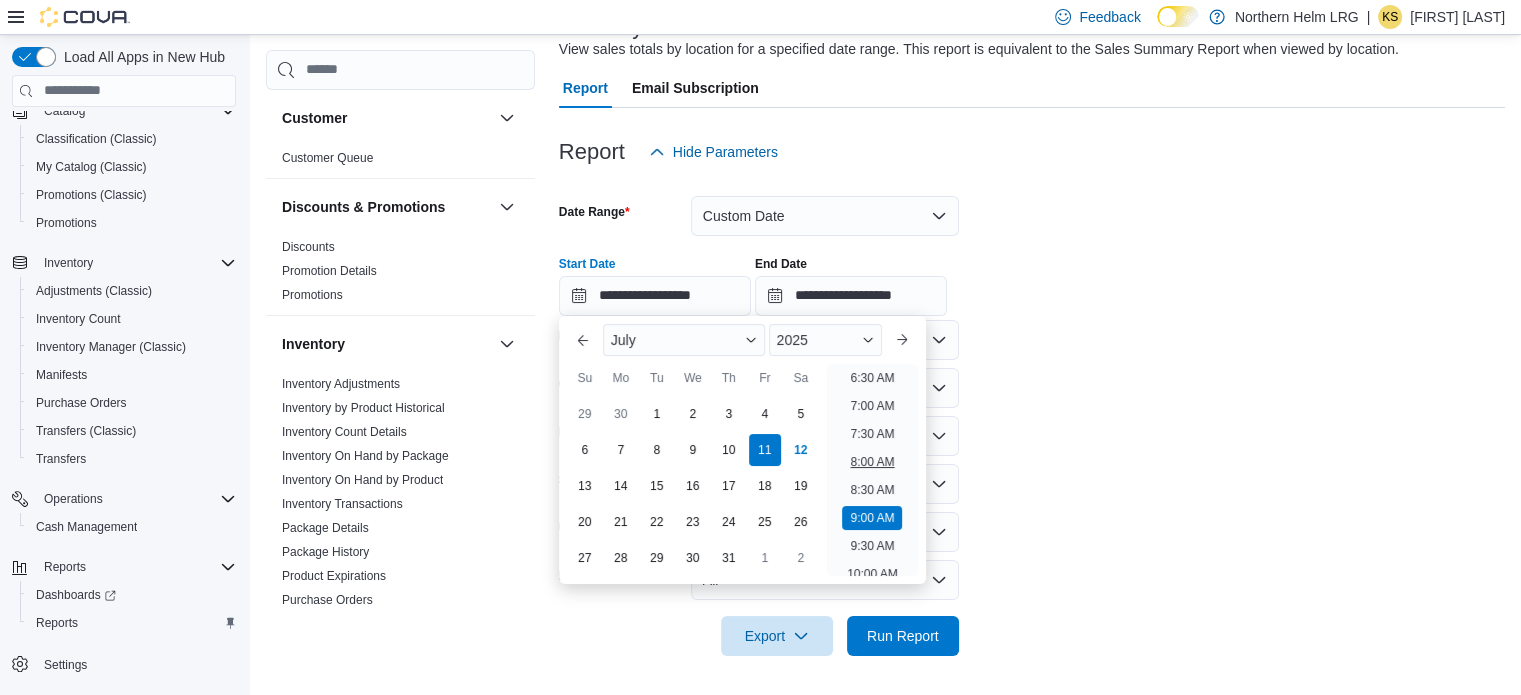 click on "8:00 AM" at bounding box center (872, 462) 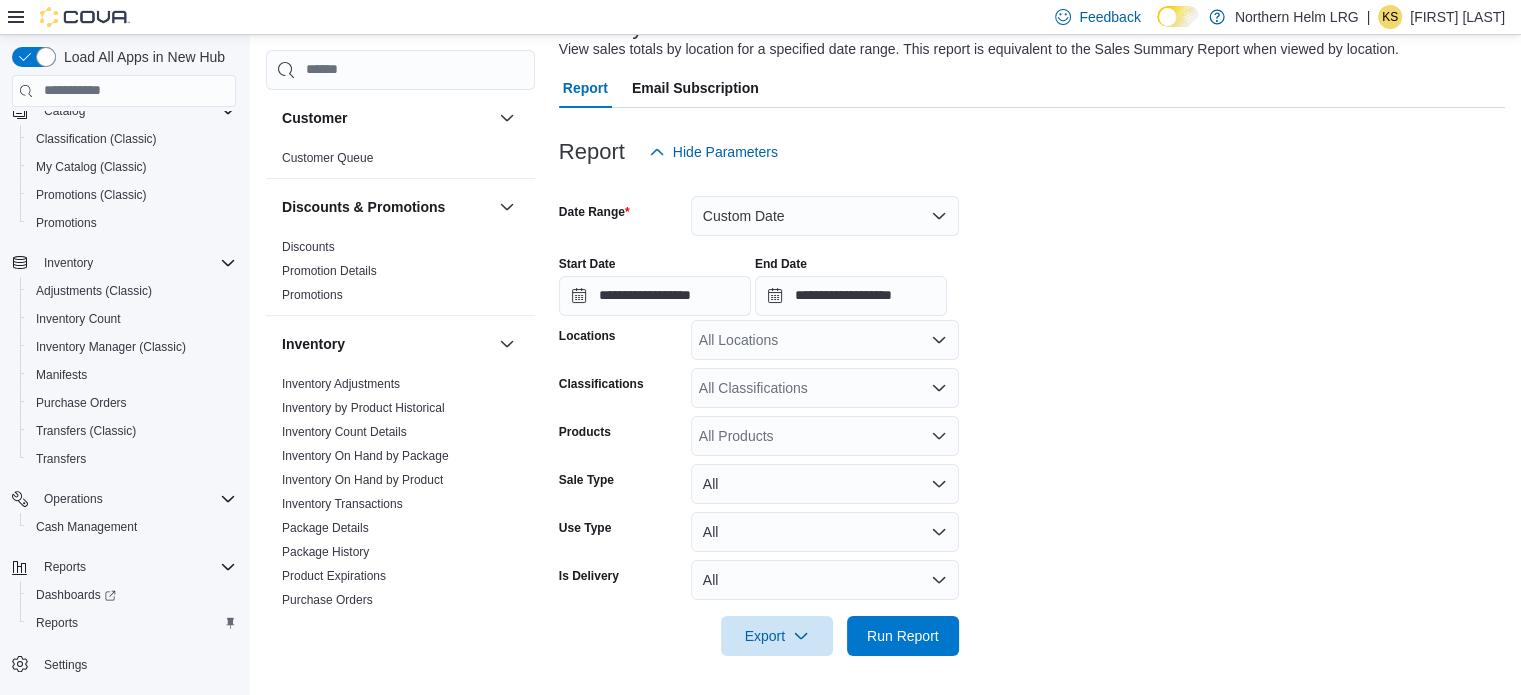 click on "**********" at bounding box center (1032, 414) 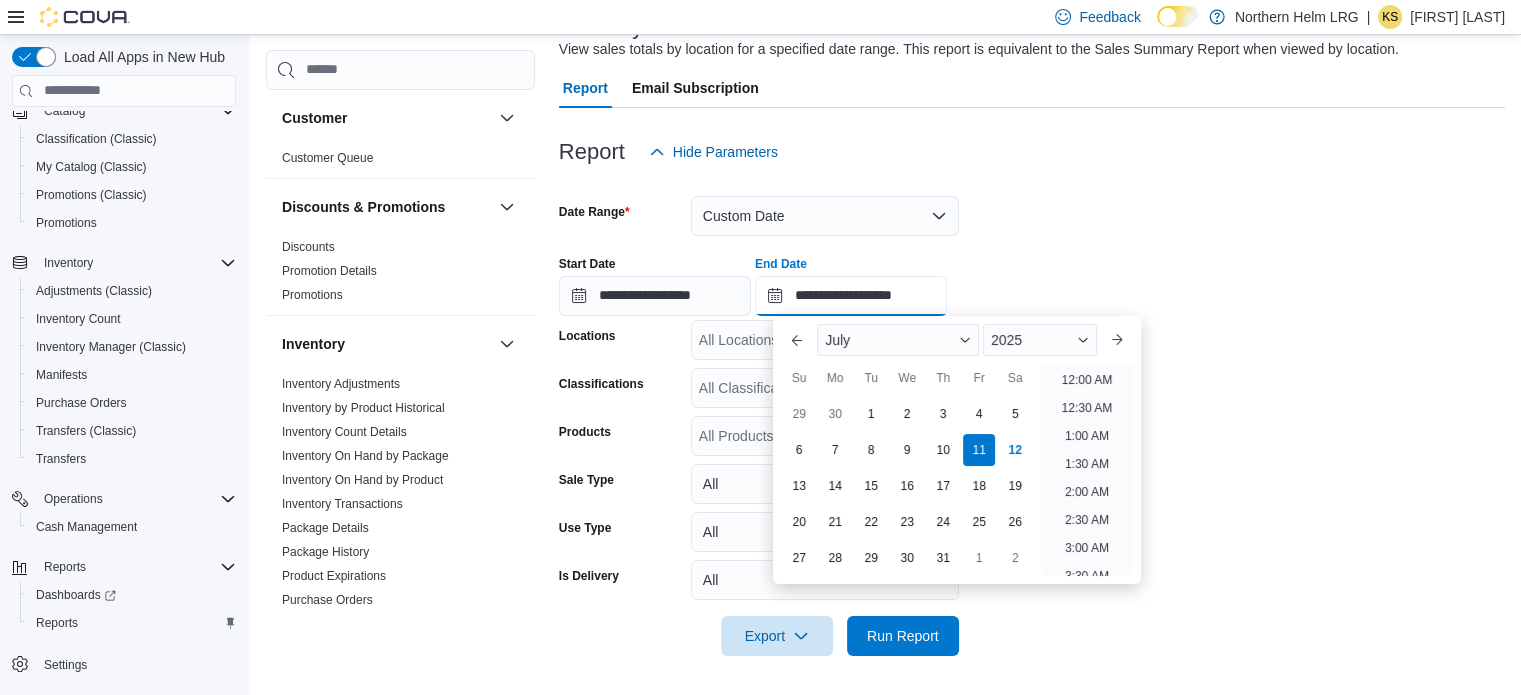 click on "**********" at bounding box center (851, 296) 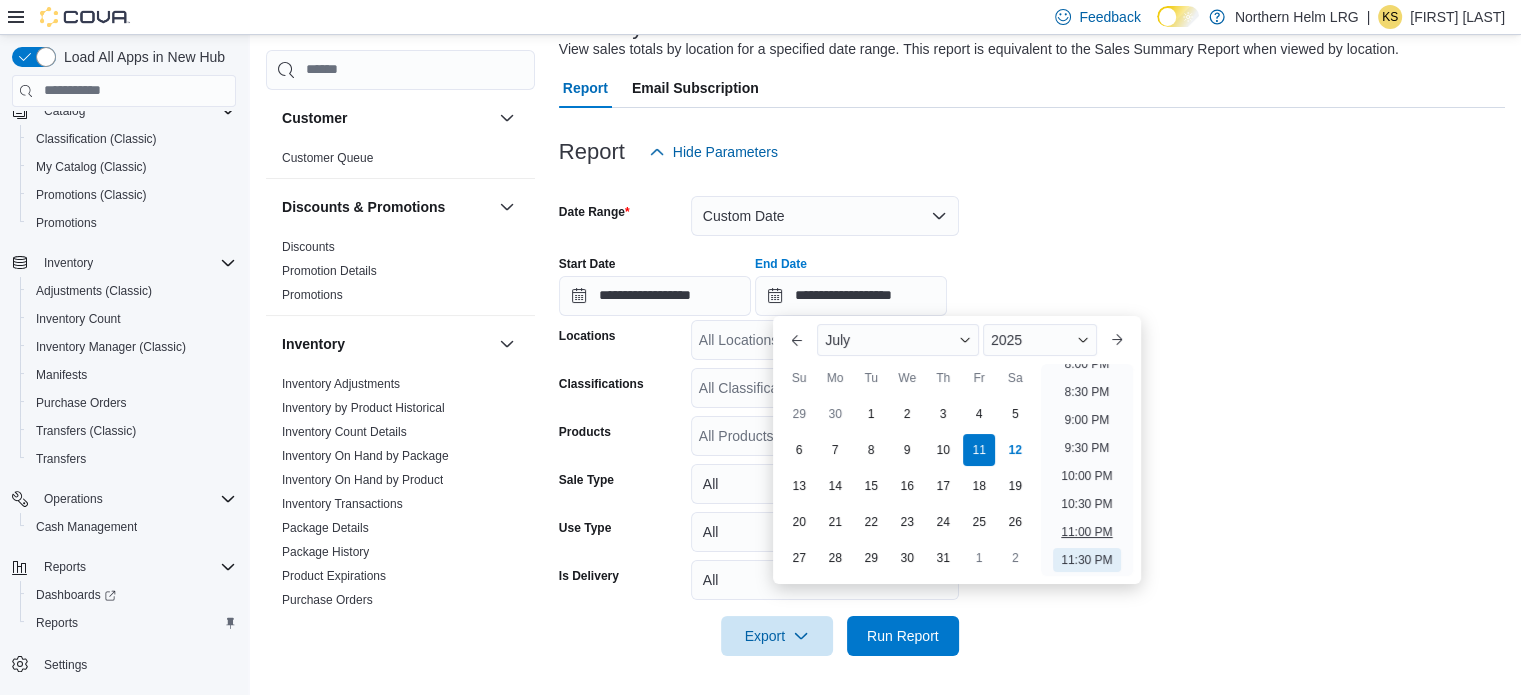 click on "11:00 PM" at bounding box center [1086, 532] 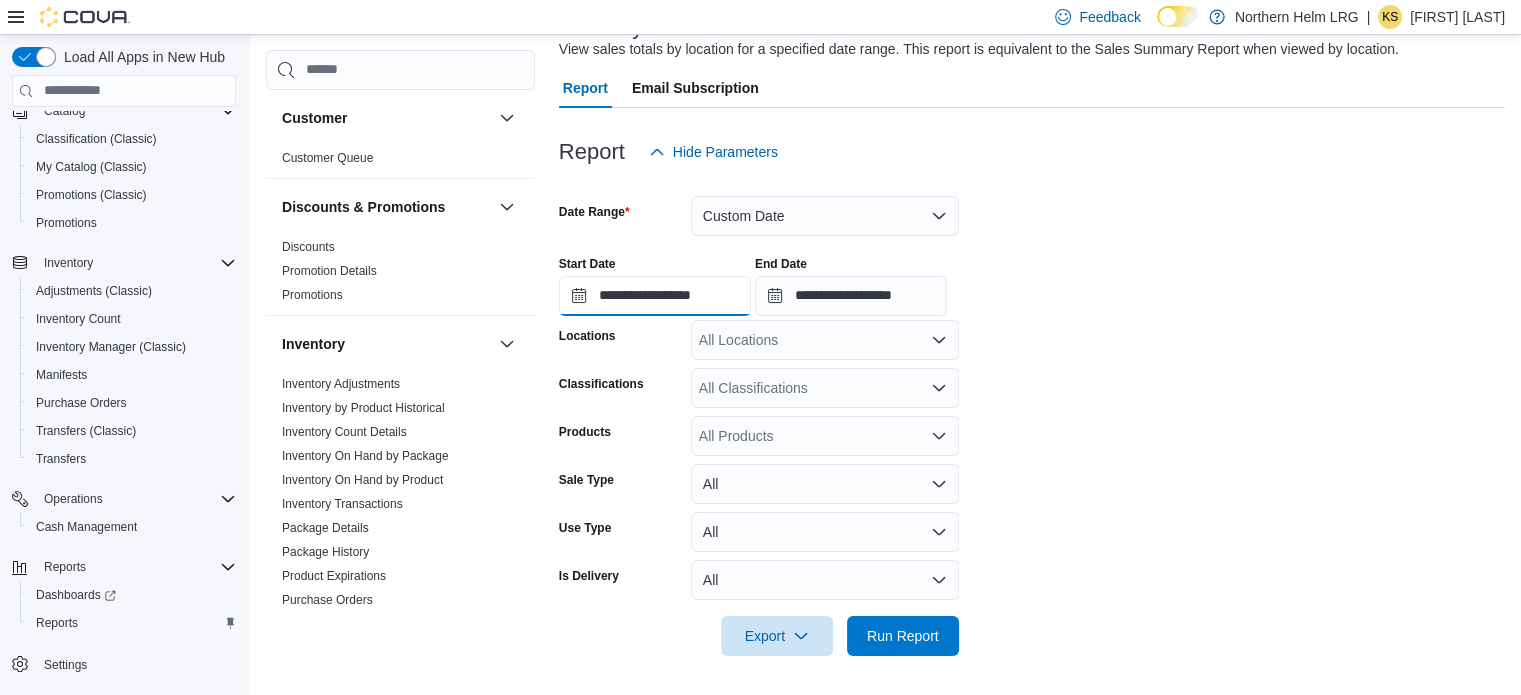 click on "**********" at bounding box center [655, 296] 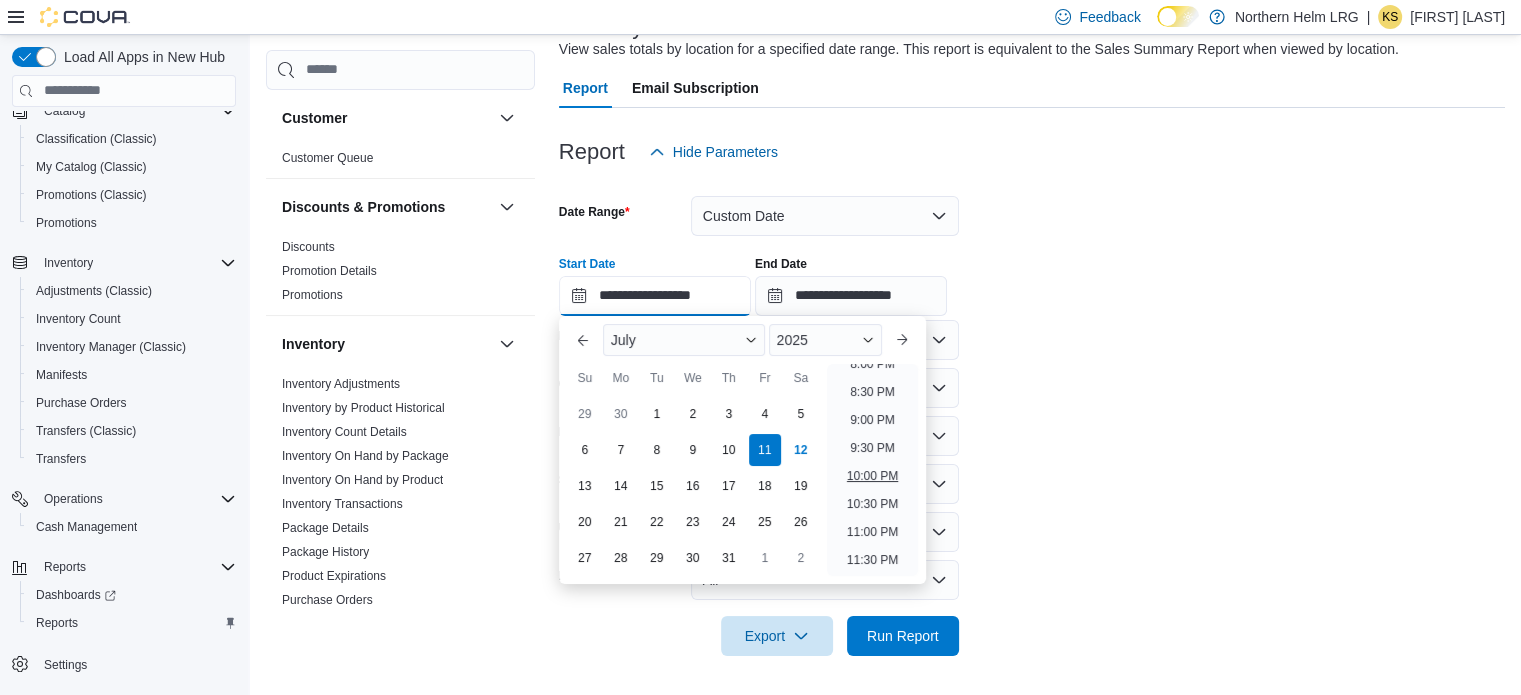 scroll, scrollTop: 1036, scrollLeft: 0, axis: vertical 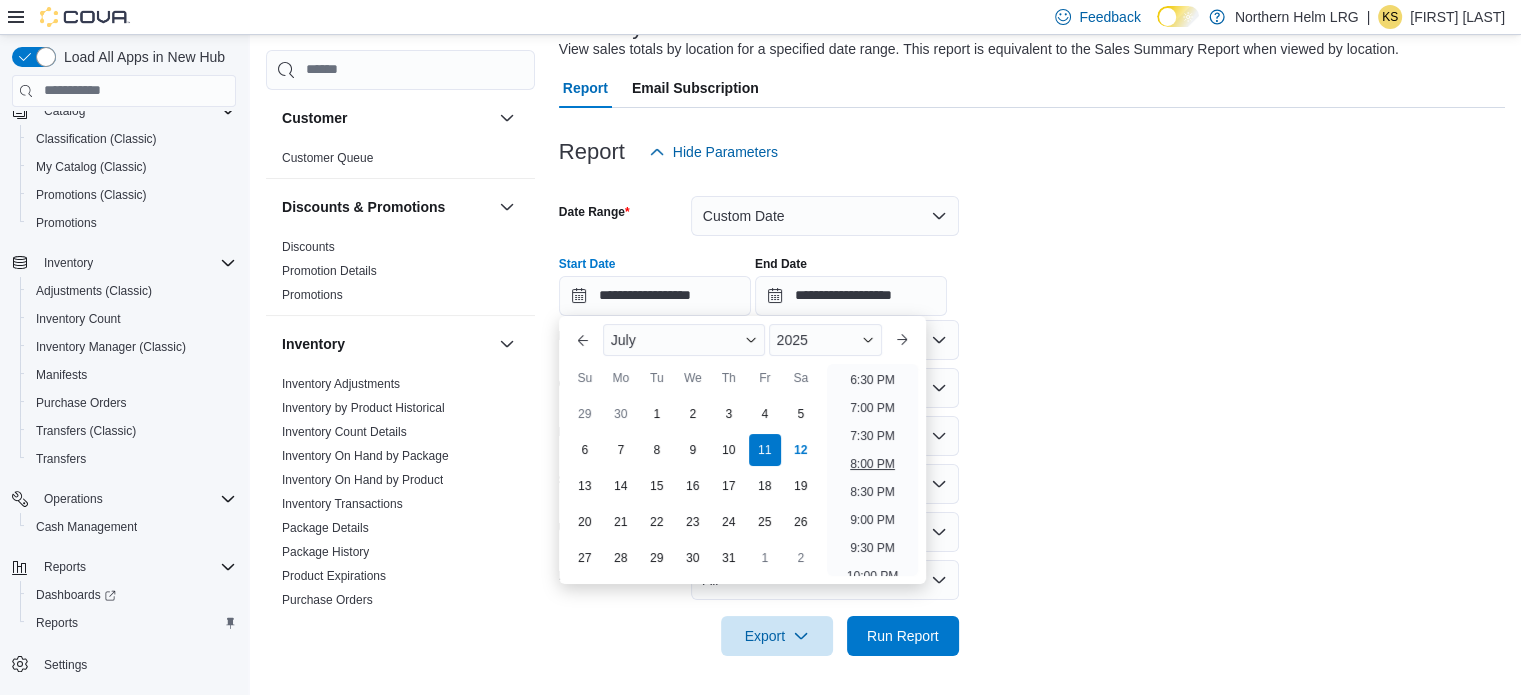 click on "8:00 PM" at bounding box center [872, 464] 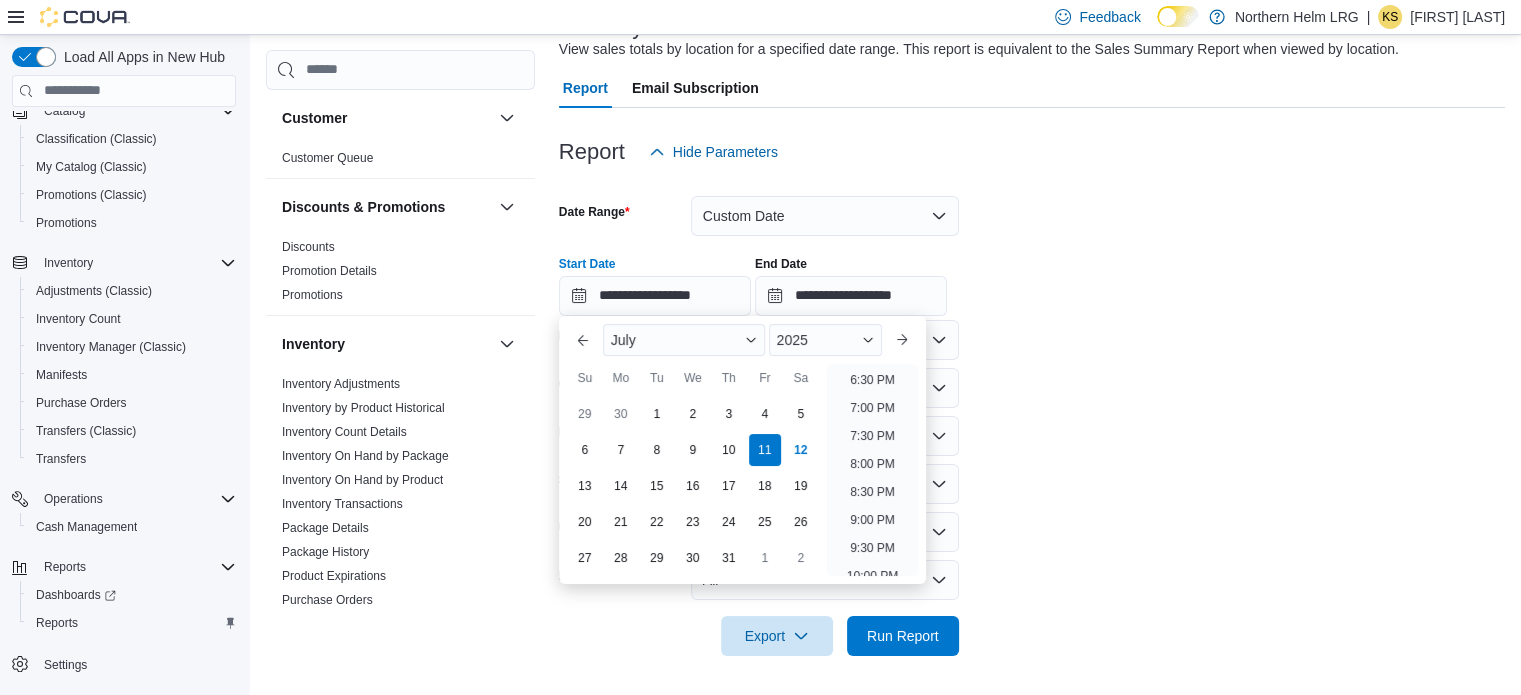 type on "**********" 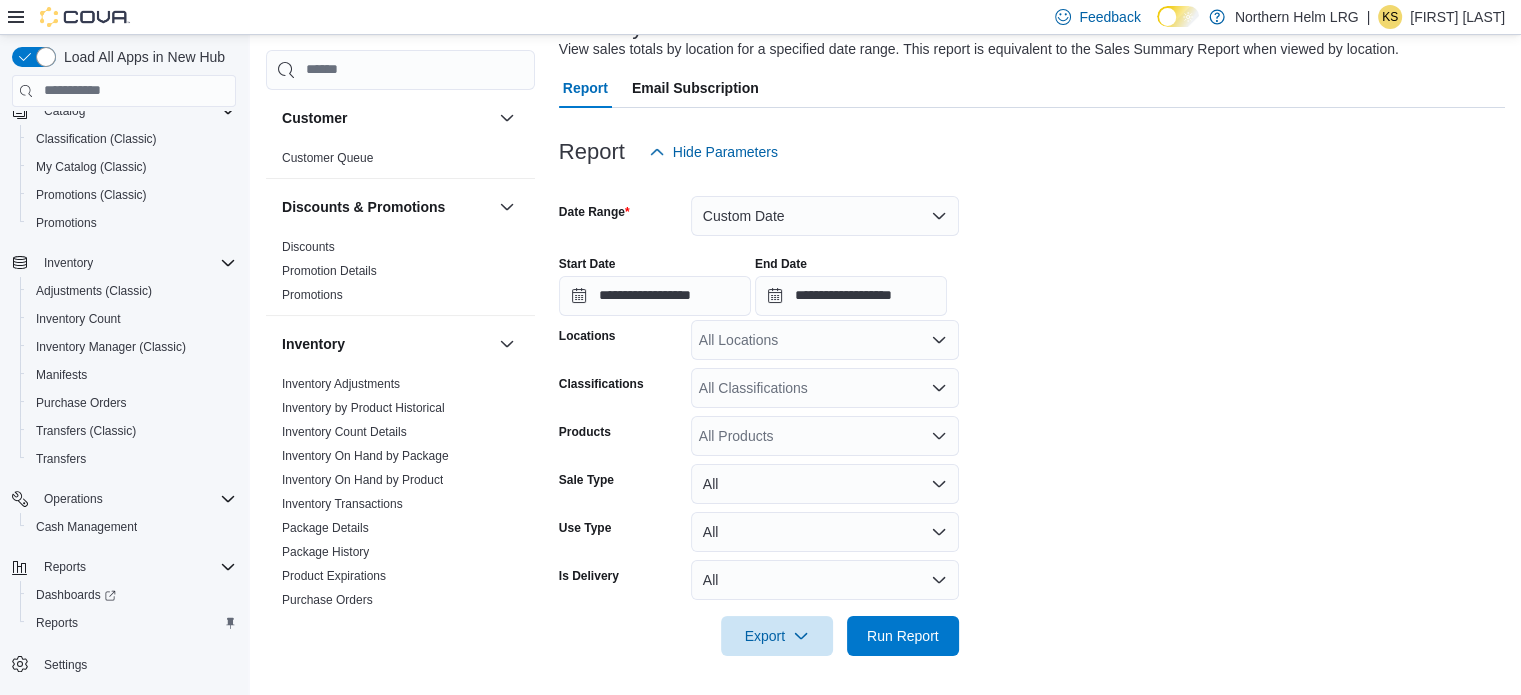 click on "**********" at bounding box center (1032, 414) 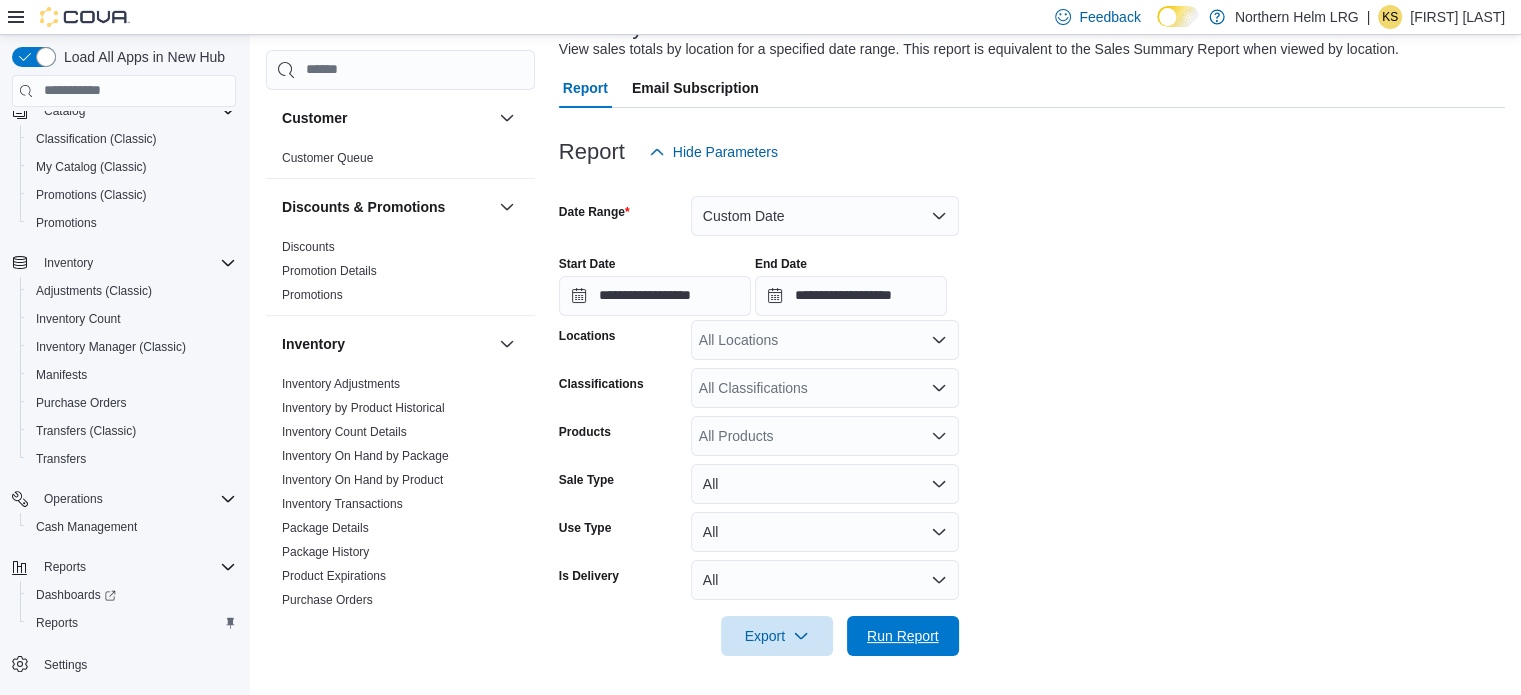 click on "Run Report" at bounding box center [903, 636] 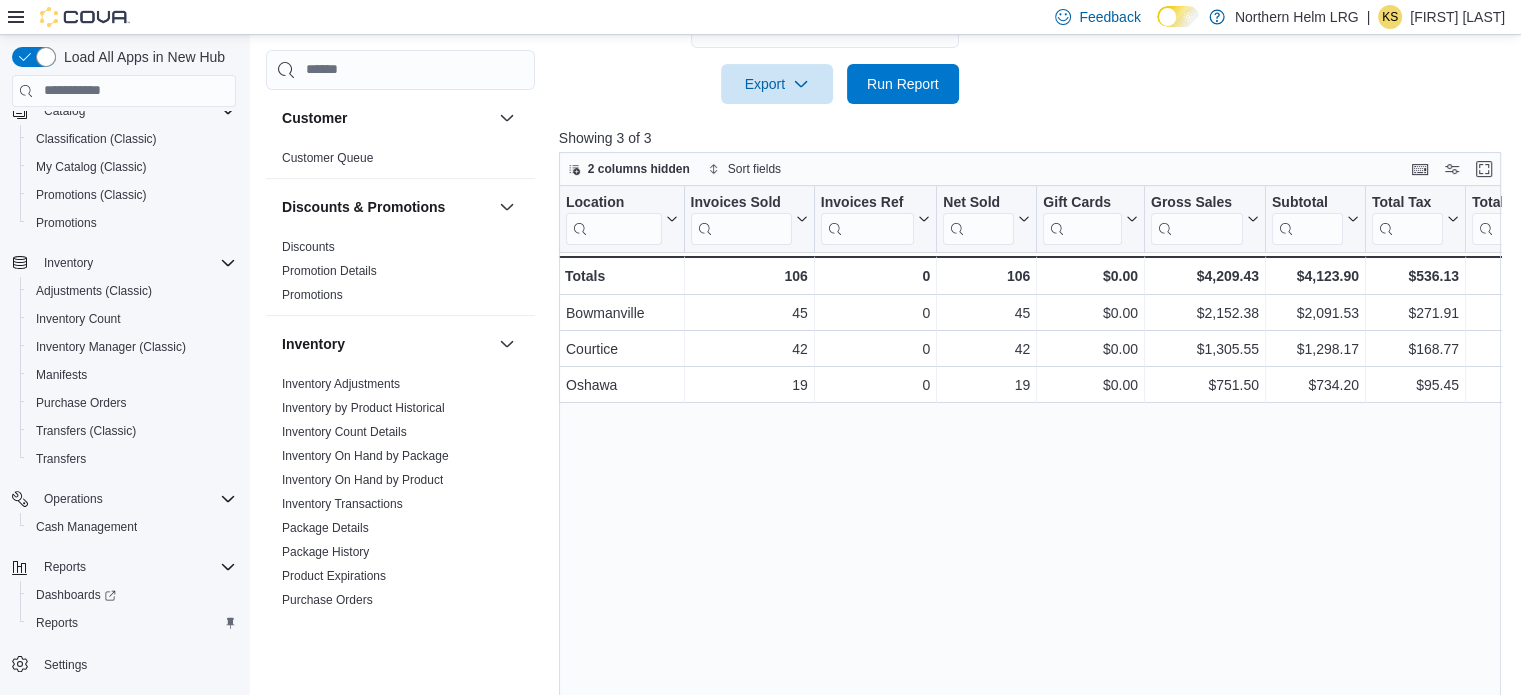 scroll, scrollTop: 729, scrollLeft: 0, axis: vertical 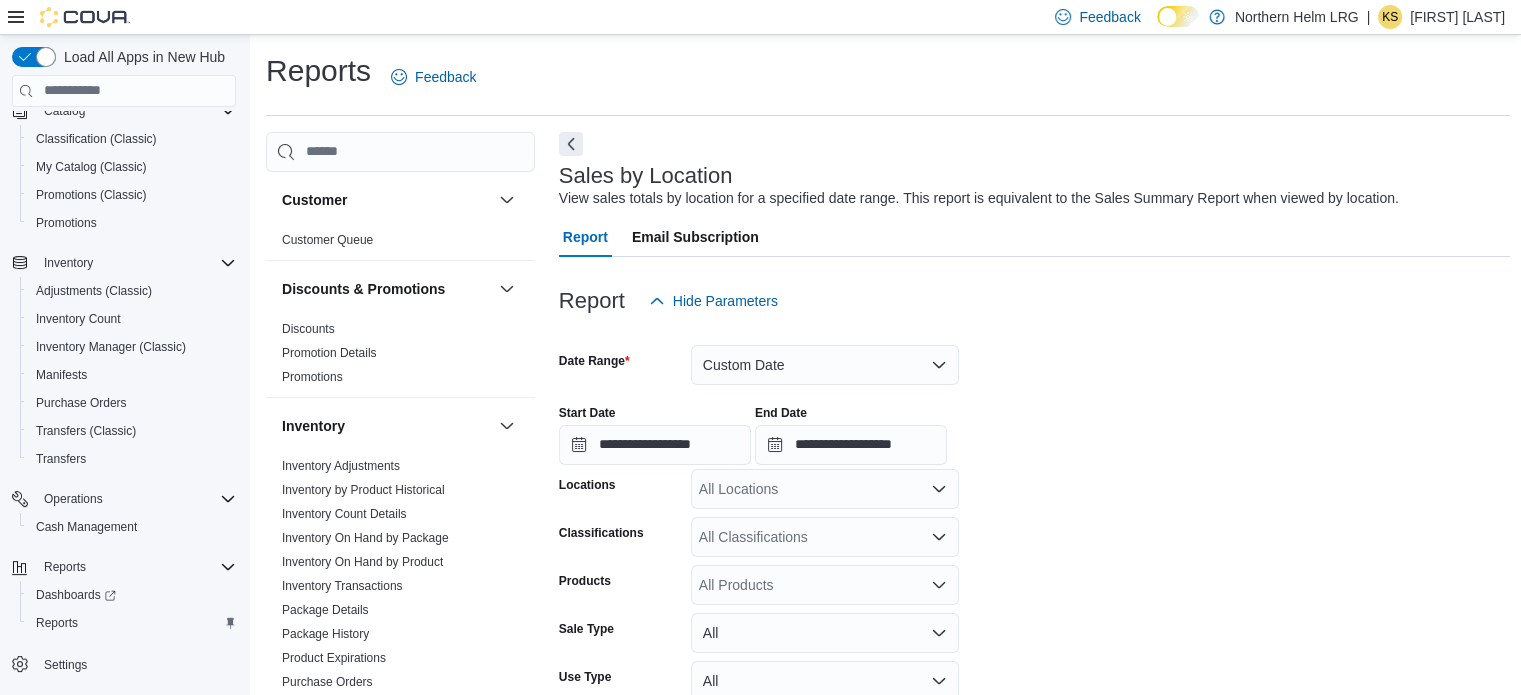 click on "**********" at bounding box center (1035, 427) 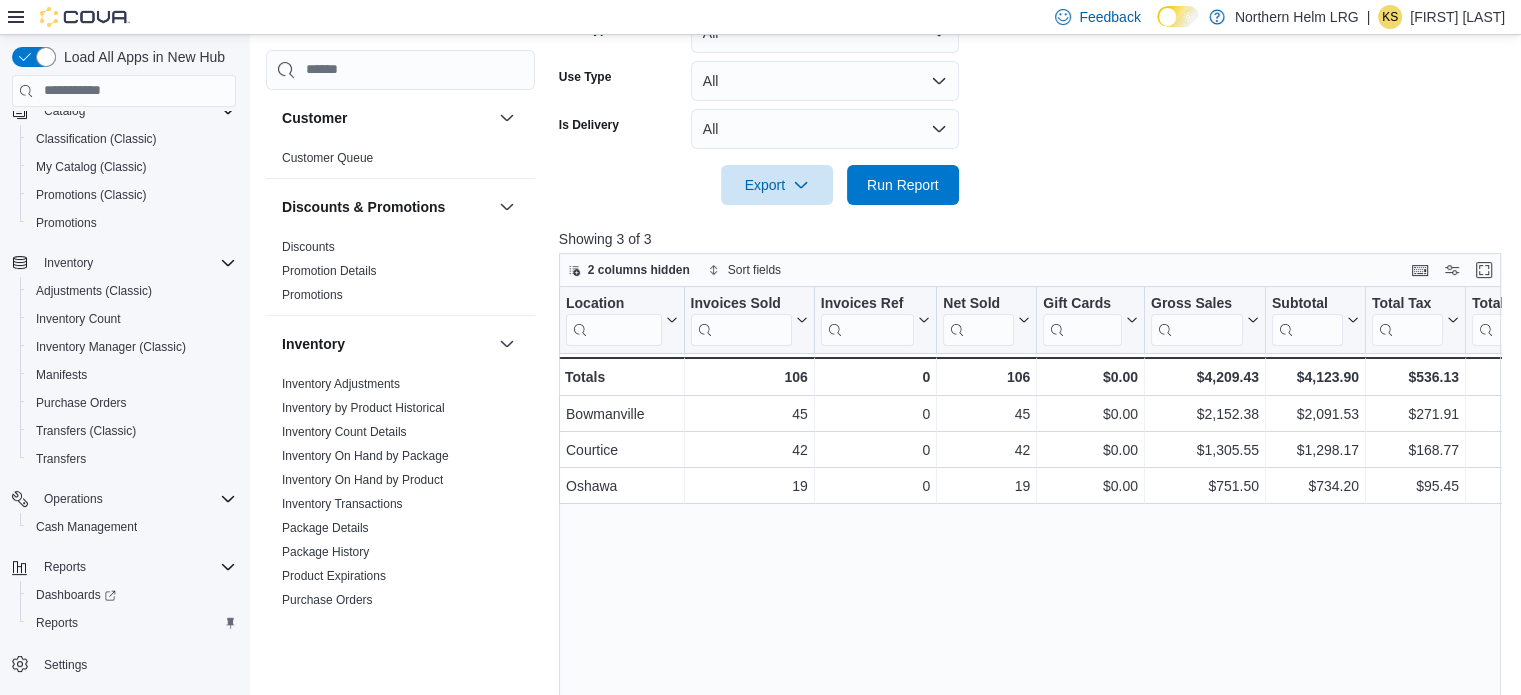 scroll, scrollTop: 200, scrollLeft: 0, axis: vertical 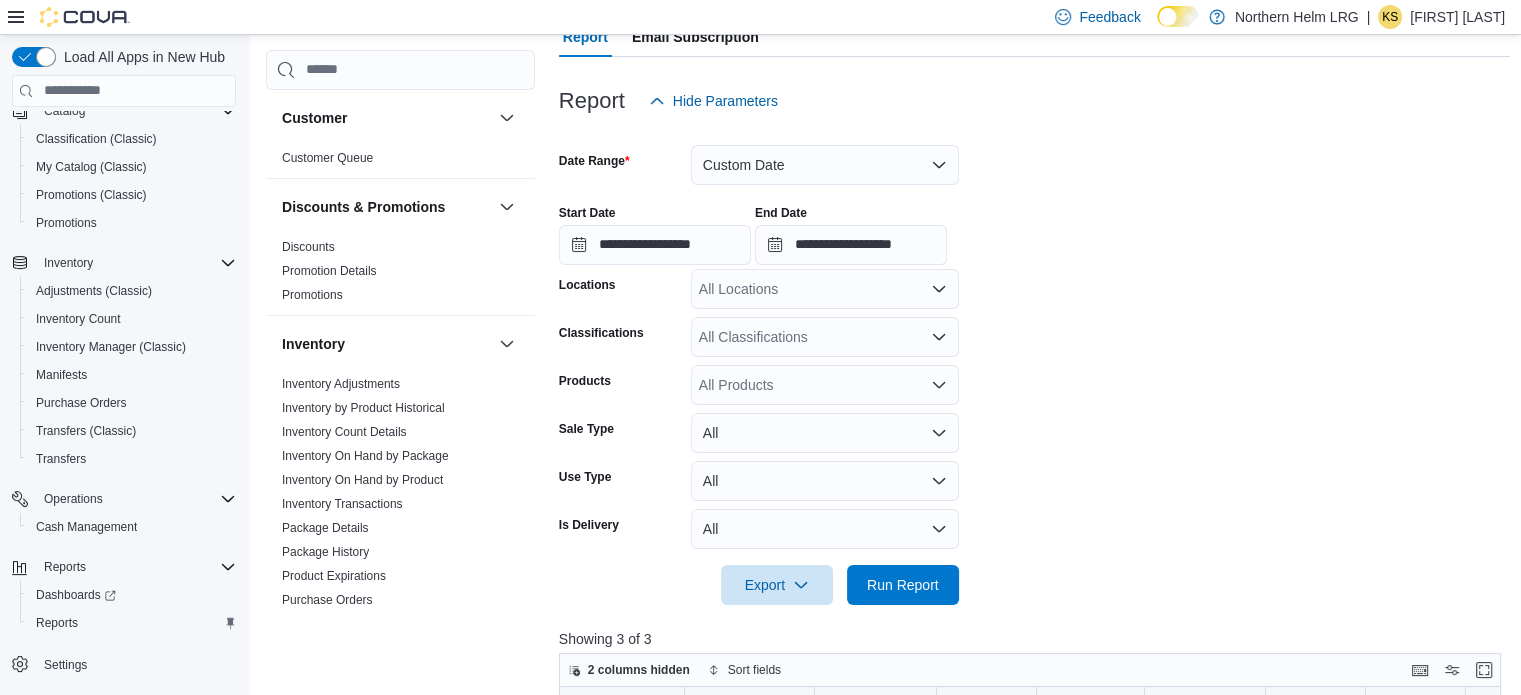 click at bounding box center [1035, 617] 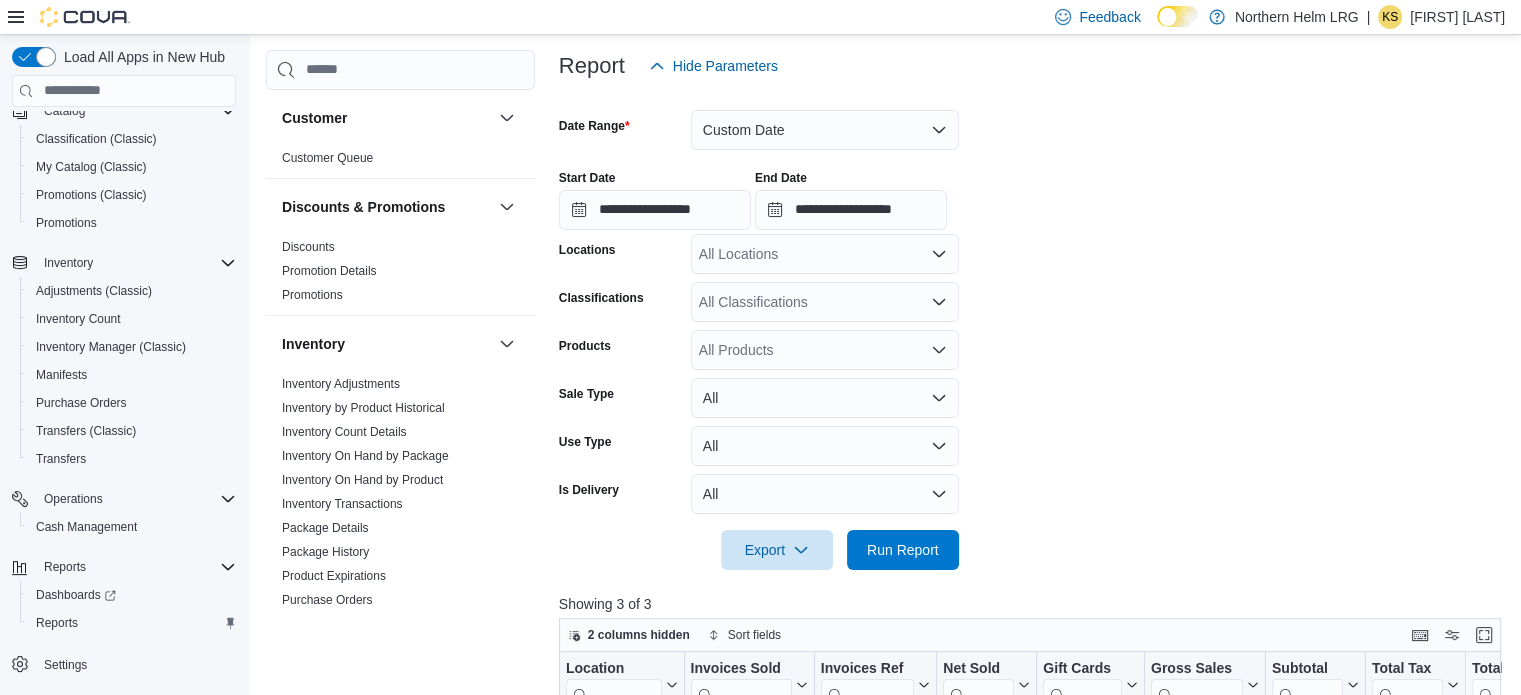 scroll, scrollTop: 0, scrollLeft: 0, axis: both 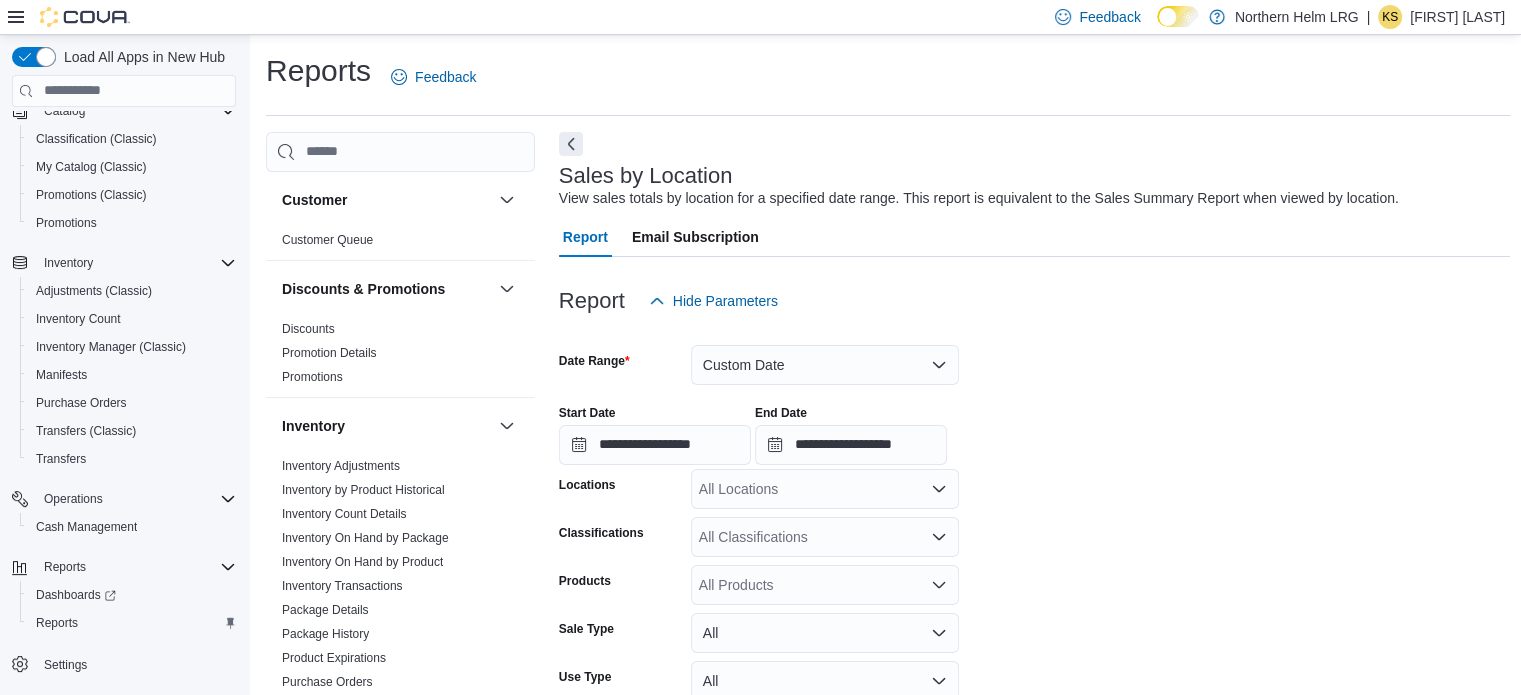 click on "**********" at bounding box center (1035, 427) 